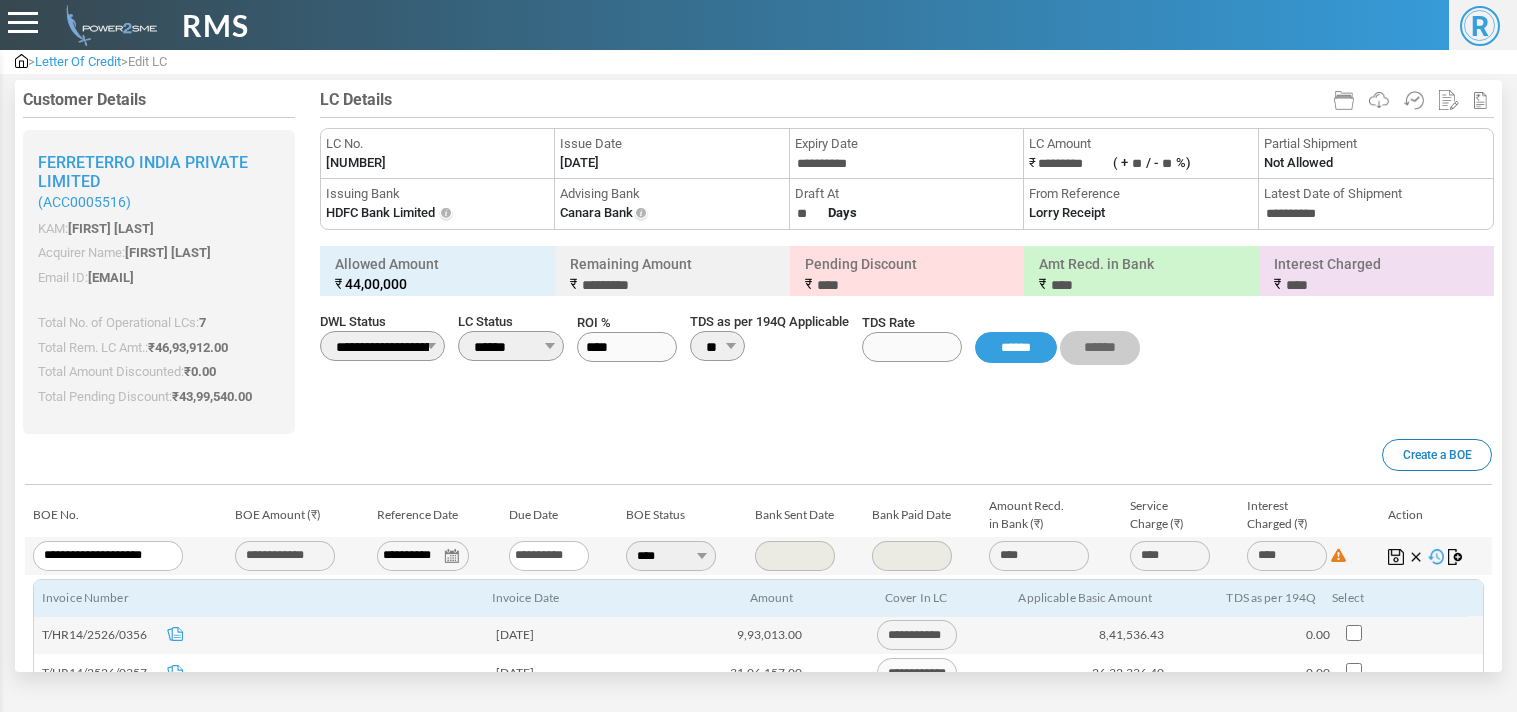 scroll, scrollTop: 0, scrollLeft: 0, axis: both 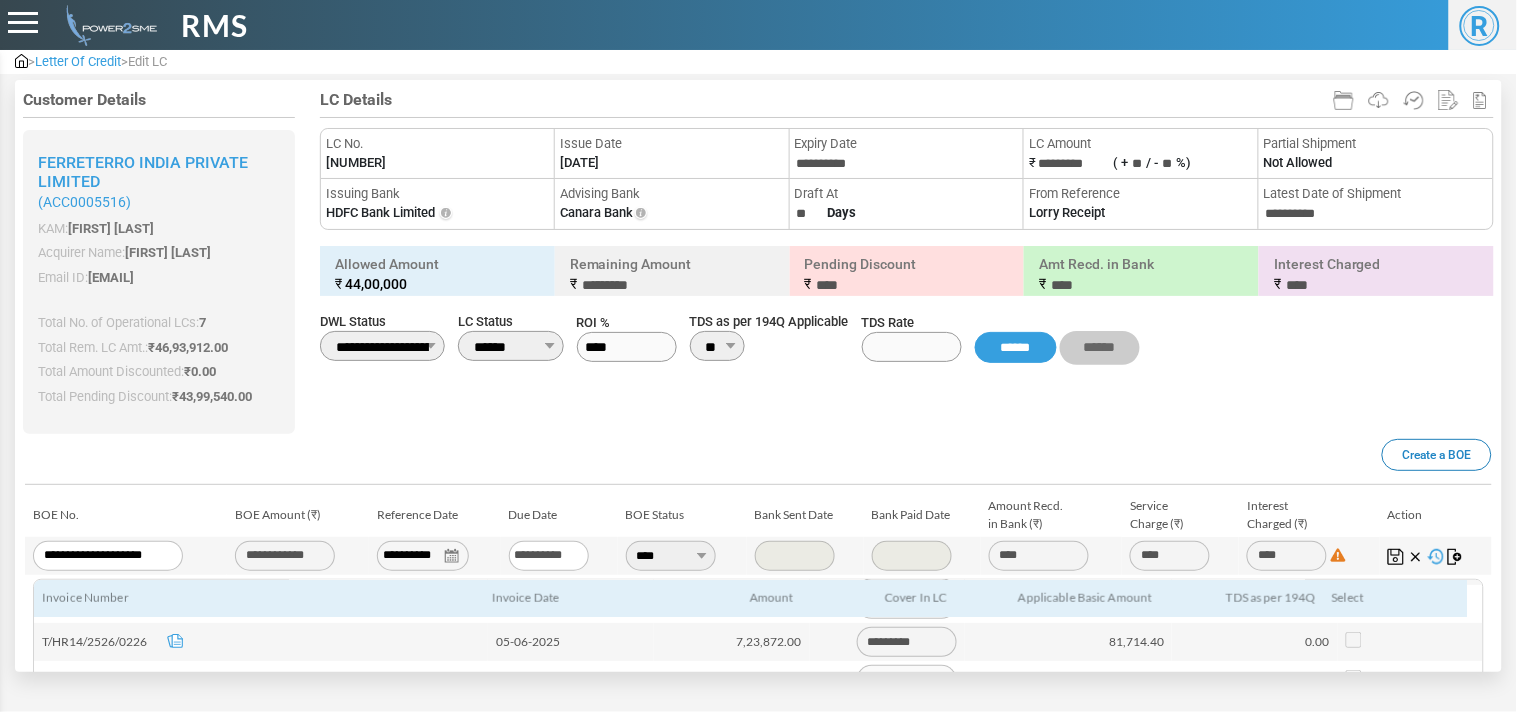 click at bounding box center [21, 61] 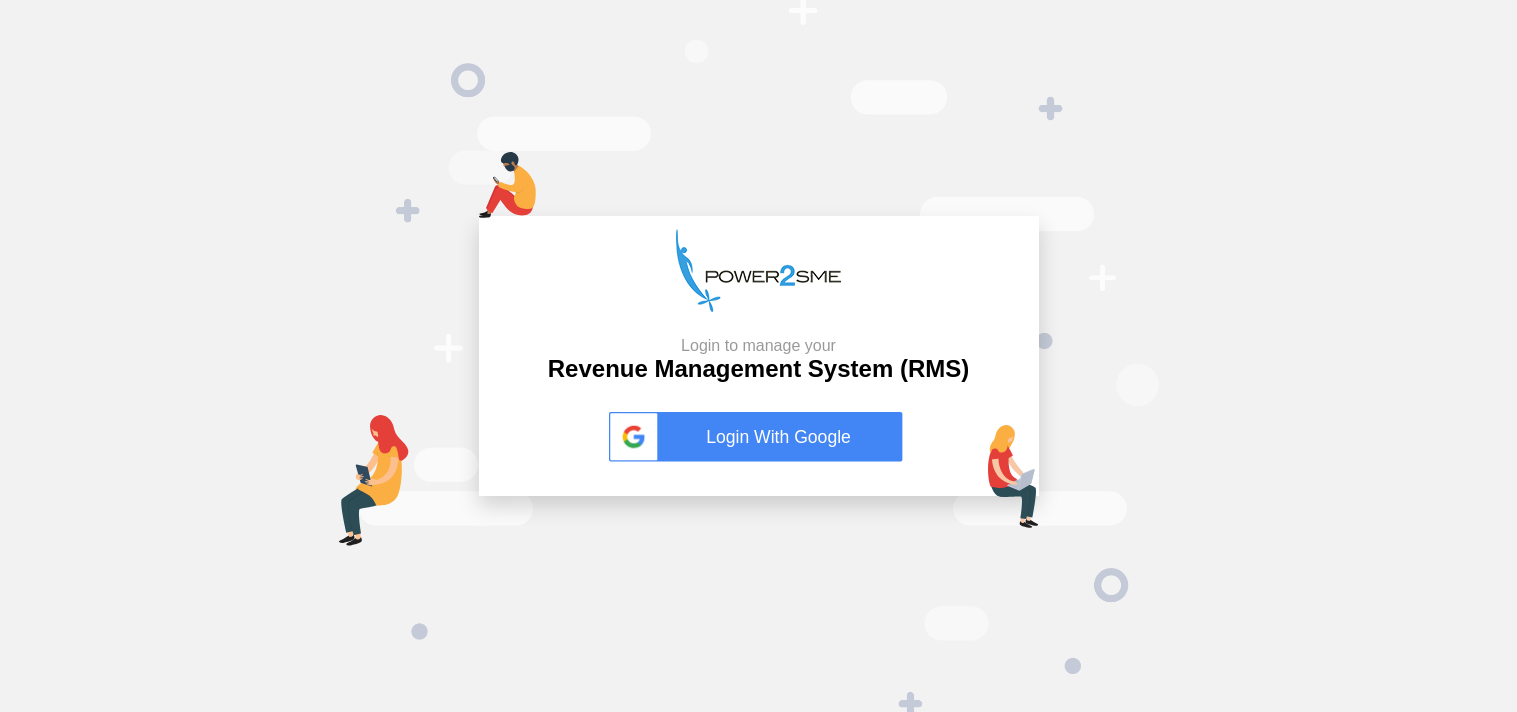 scroll, scrollTop: 0, scrollLeft: 0, axis: both 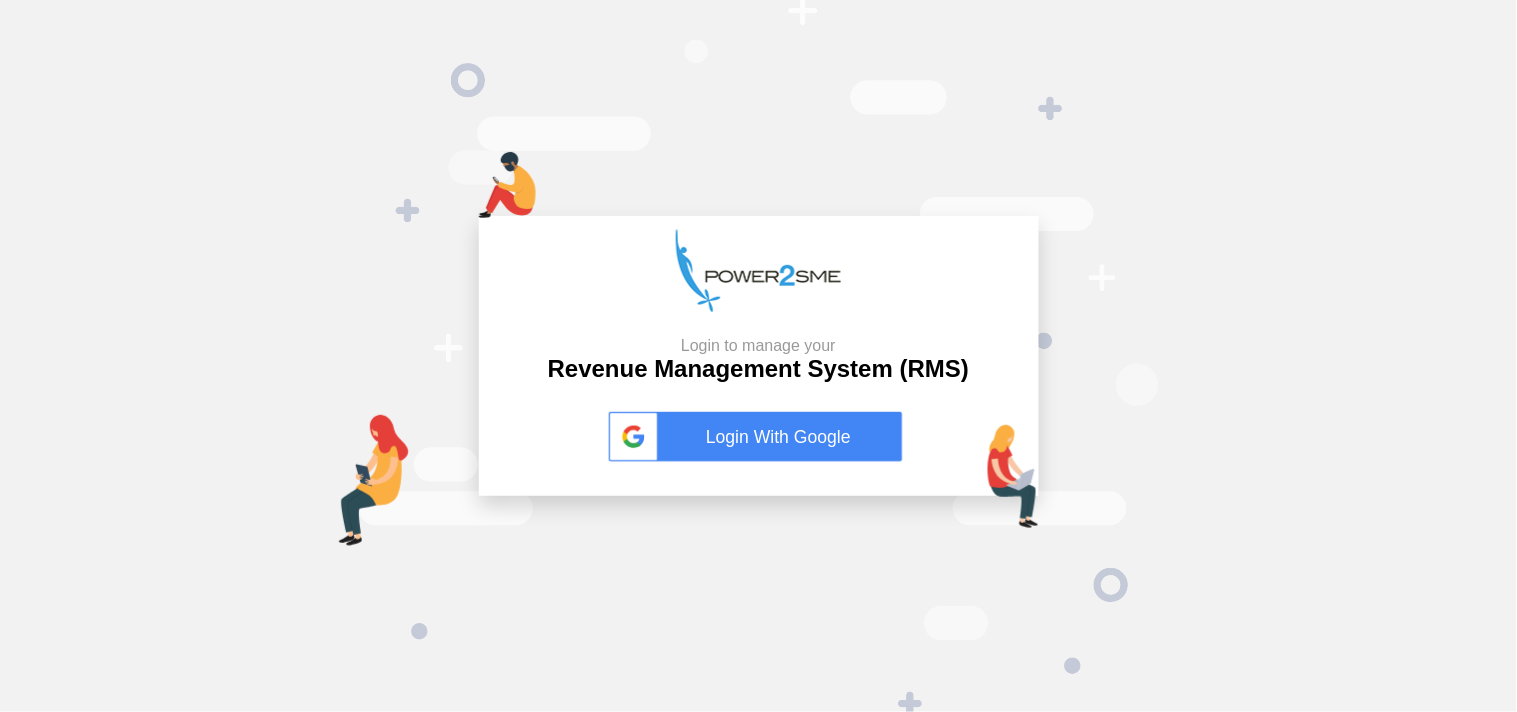 click on "Login With Google" at bounding box center (759, 437) 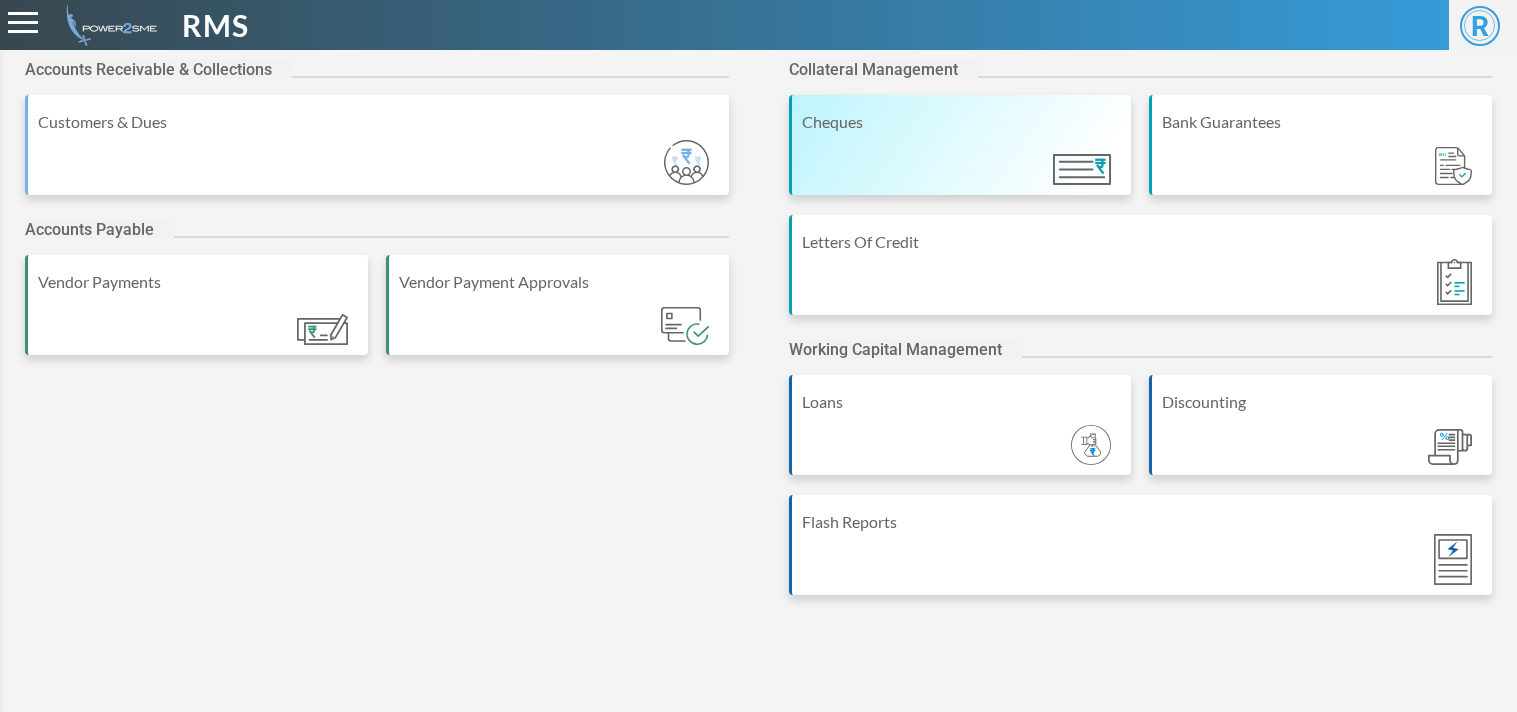 scroll, scrollTop: 0, scrollLeft: 0, axis: both 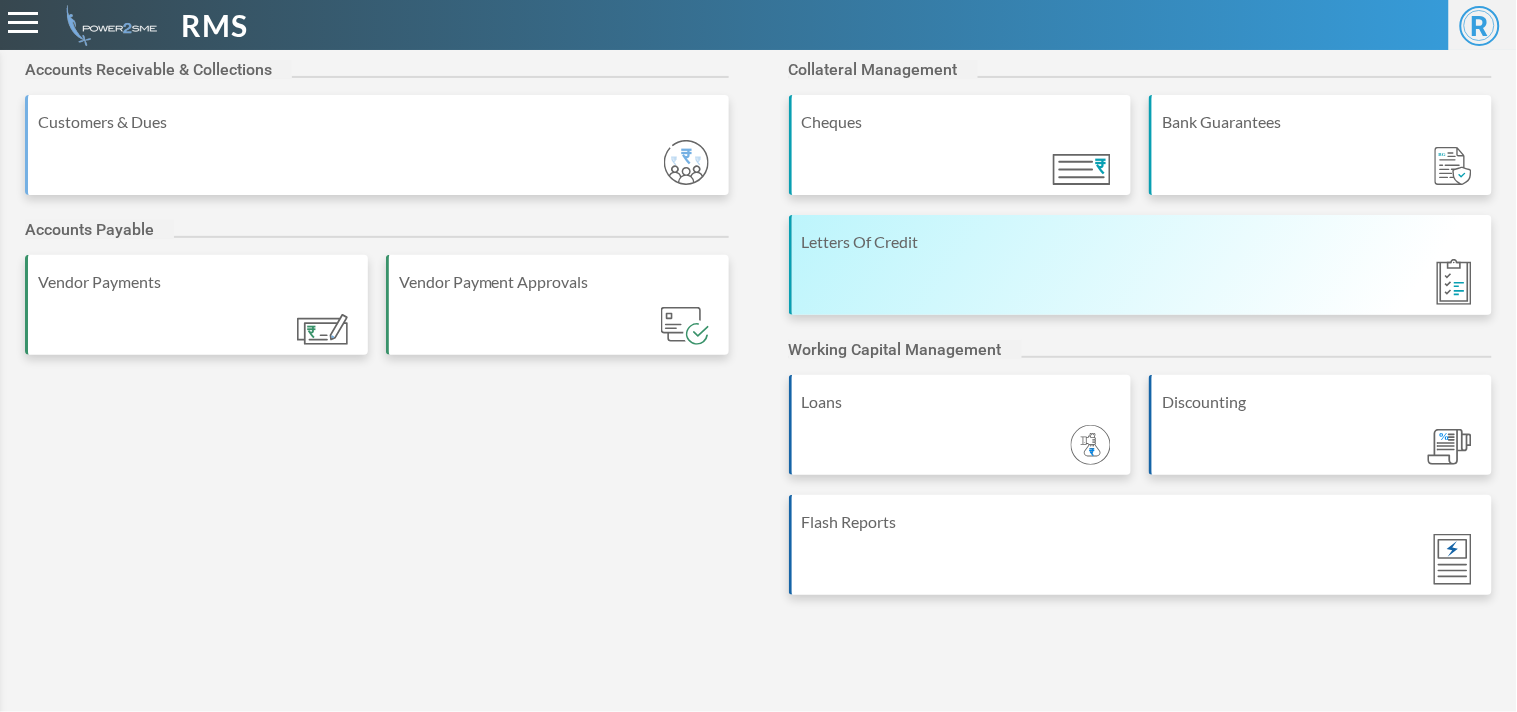 click on "Letters Of Credit" at bounding box center [1141, 265] 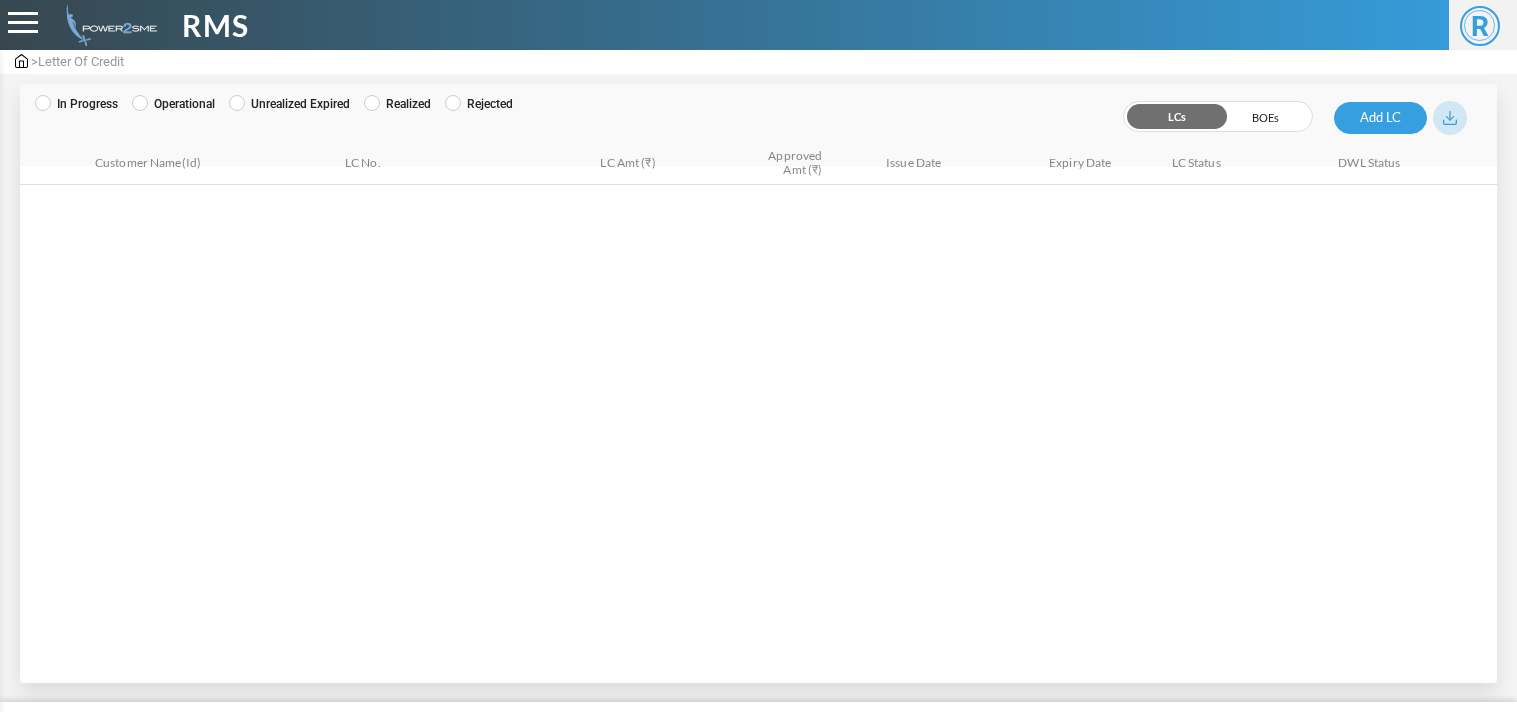 scroll, scrollTop: 0, scrollLeft: 0, axis: both 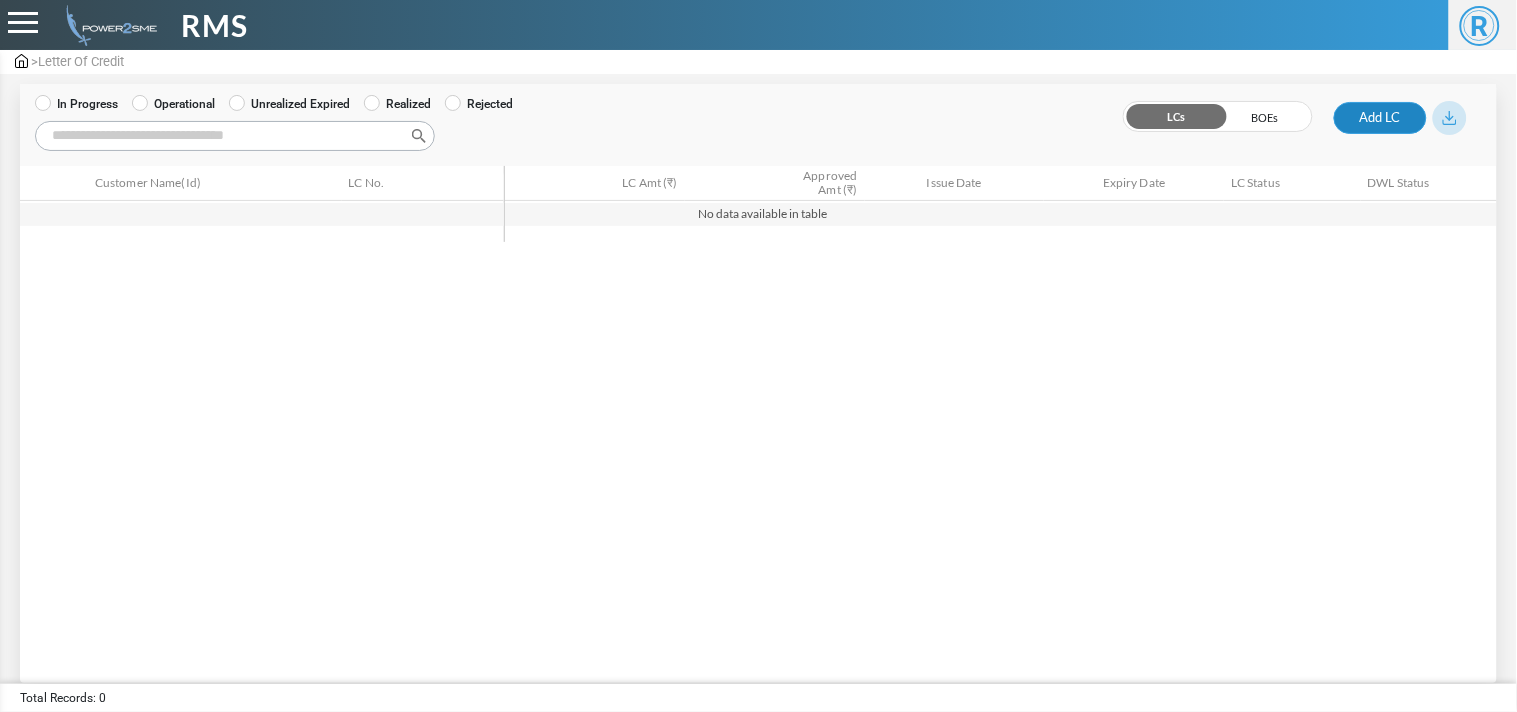 click on "Add LC" at bounding box center [1380, 118] 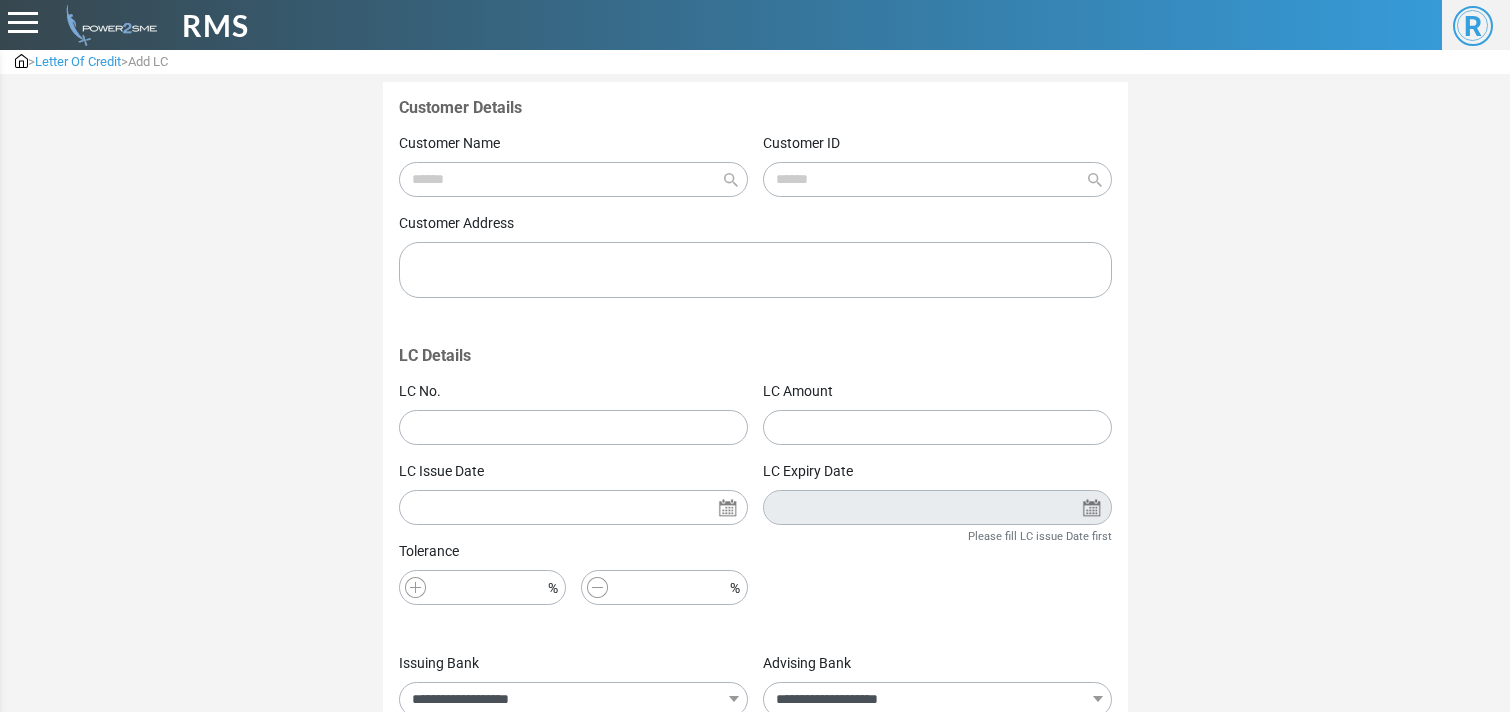 scroll, scrollTop: 0, scrollLeft: 0, axis: both 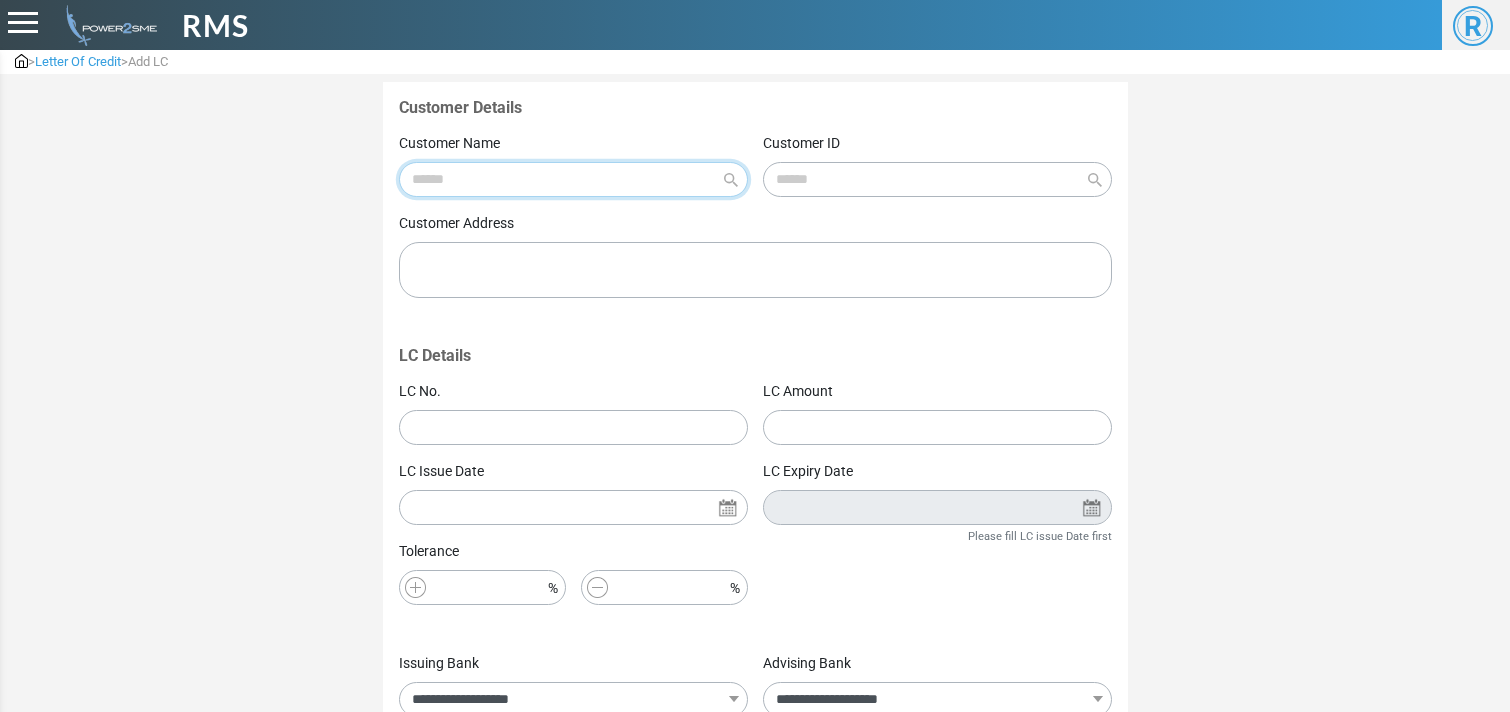 click at bounding box center (573, 179) 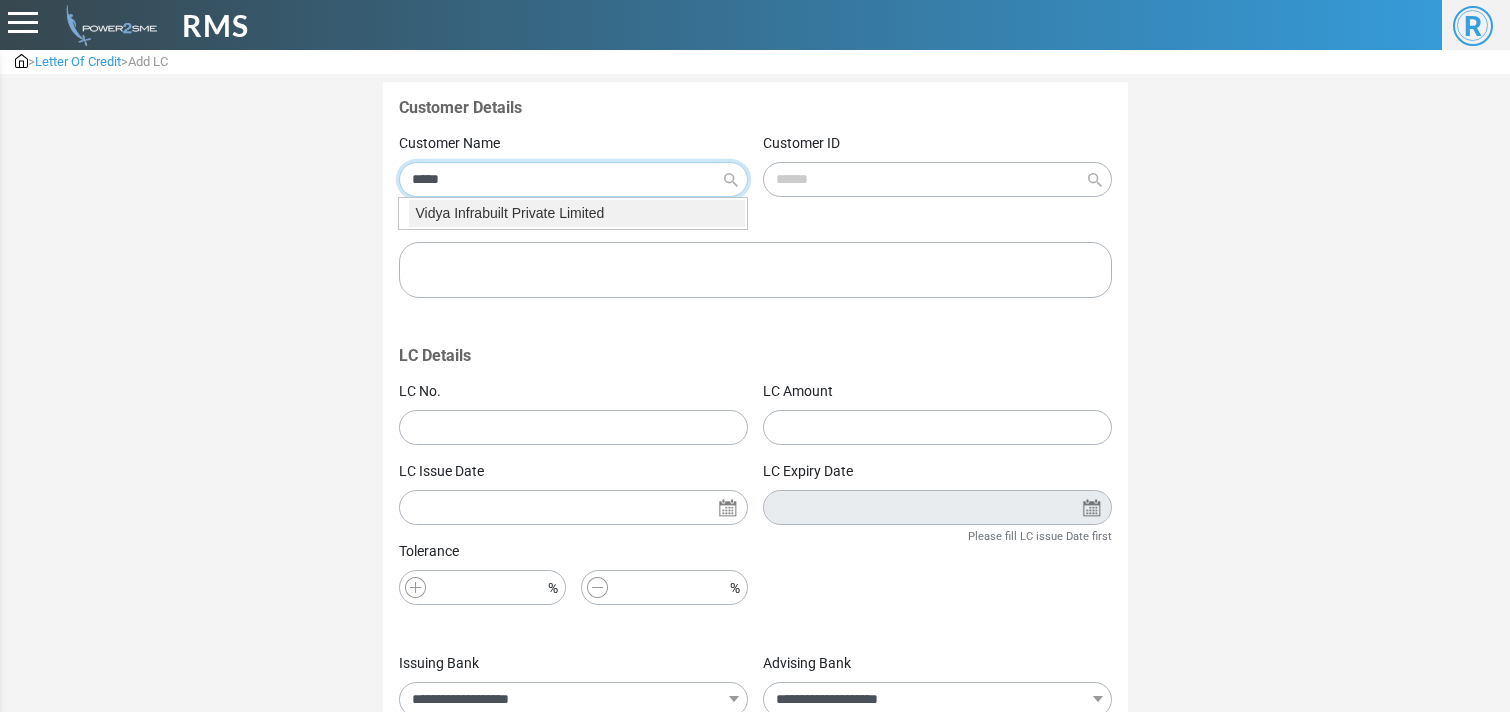click on "Vidya Infrabuilt Private Limited" at bounding box center (577, 213) 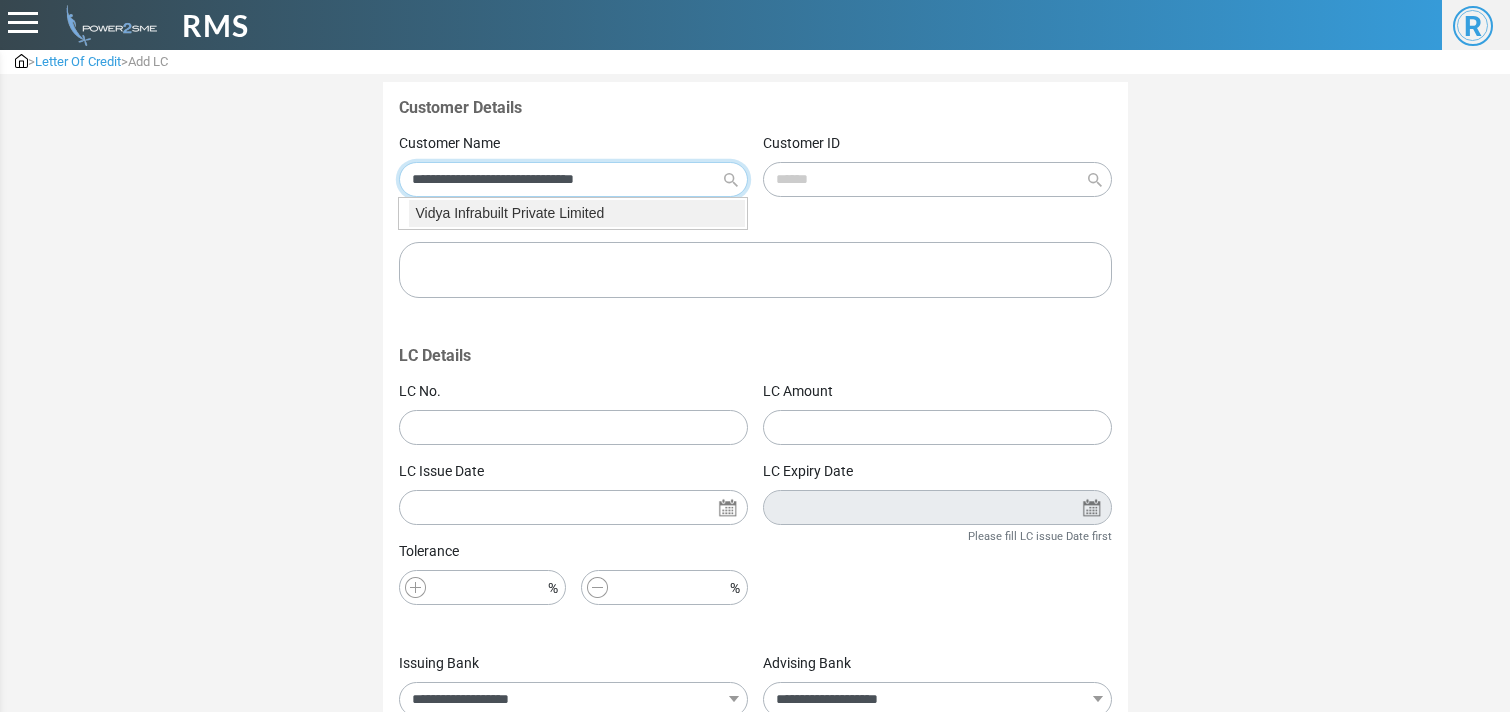 type on "**********" 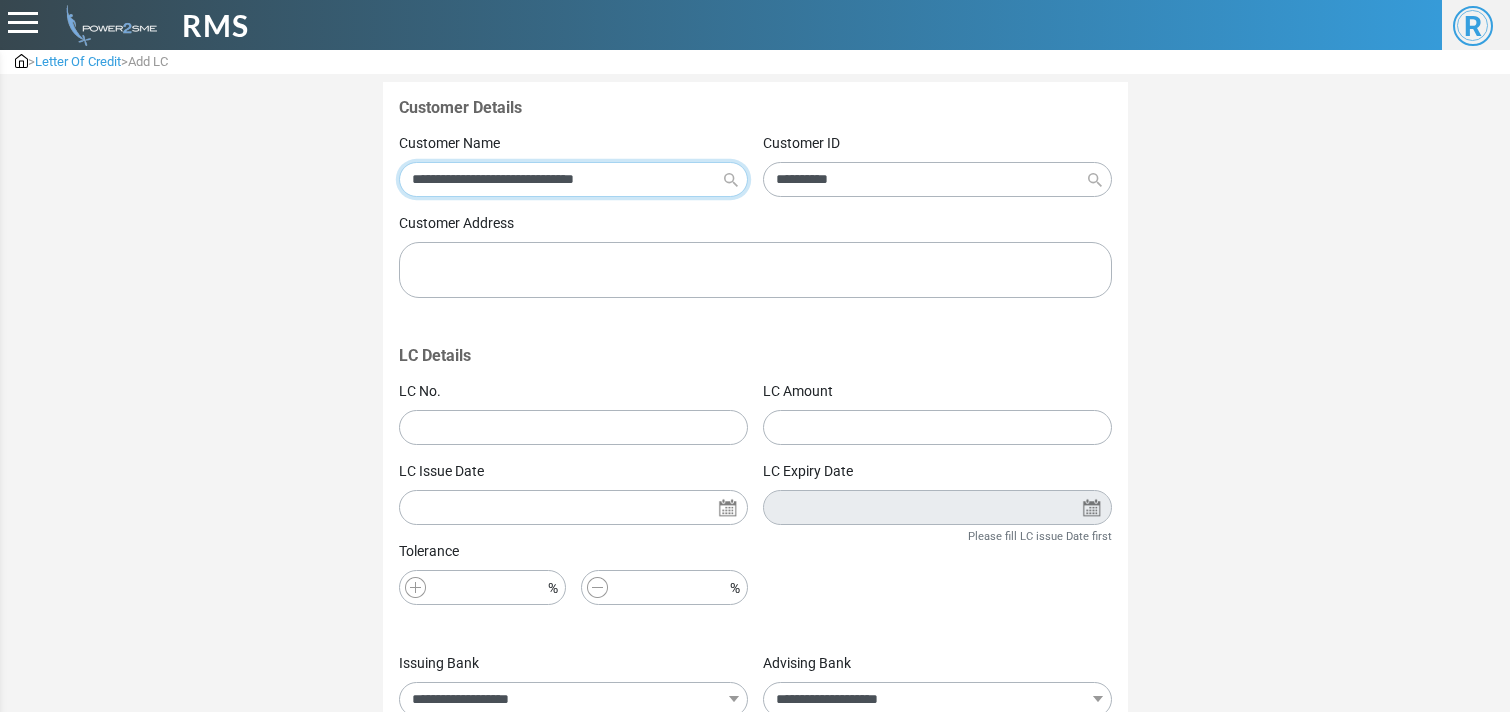 type on "**********" 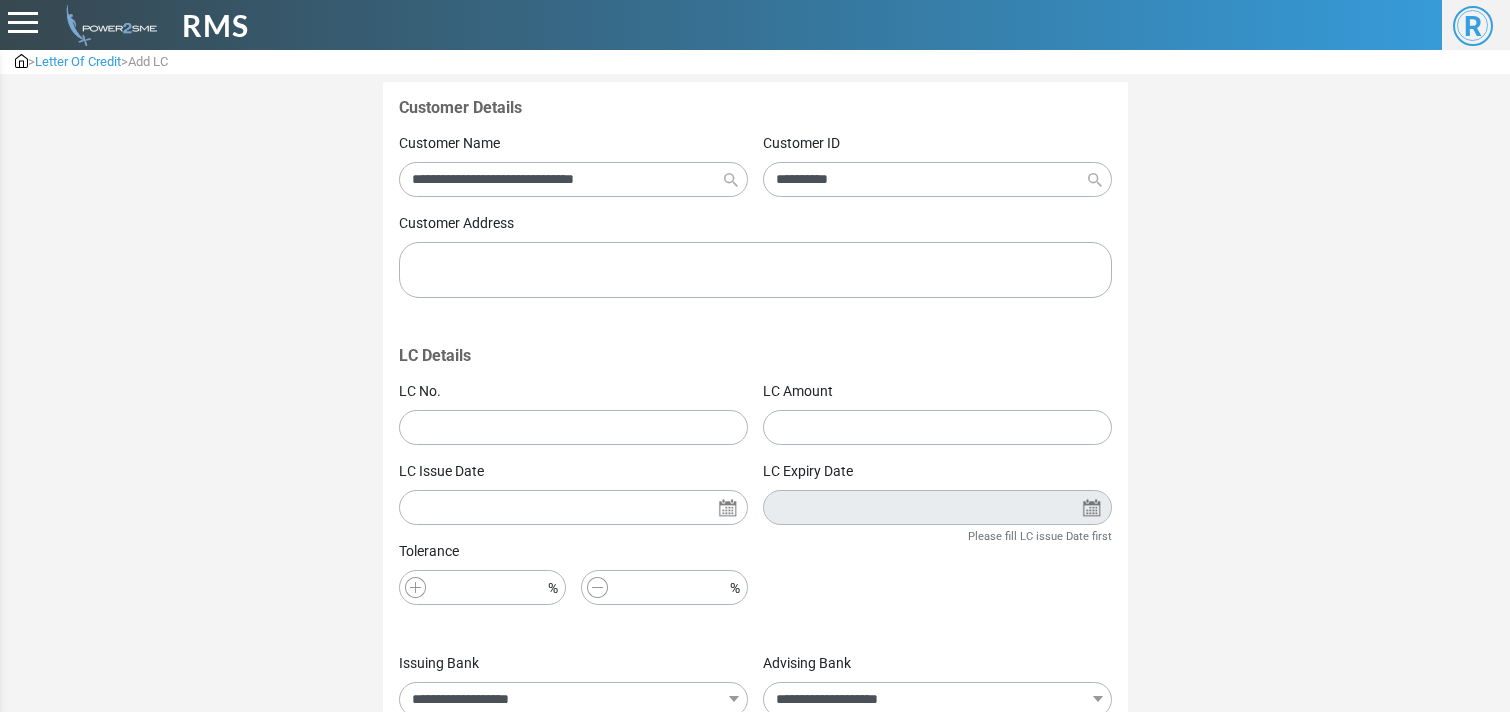 click at bounding box center (755, 270) 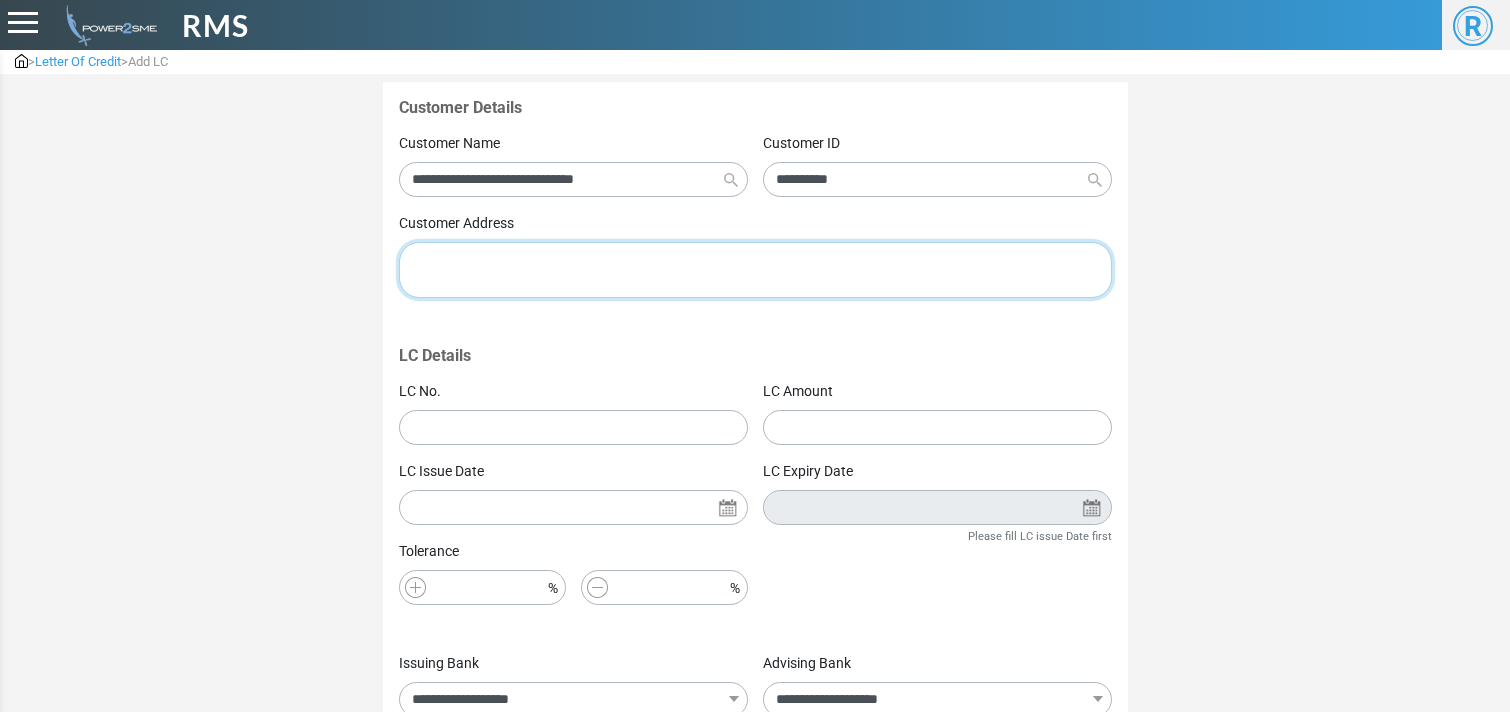 paste on "**********" 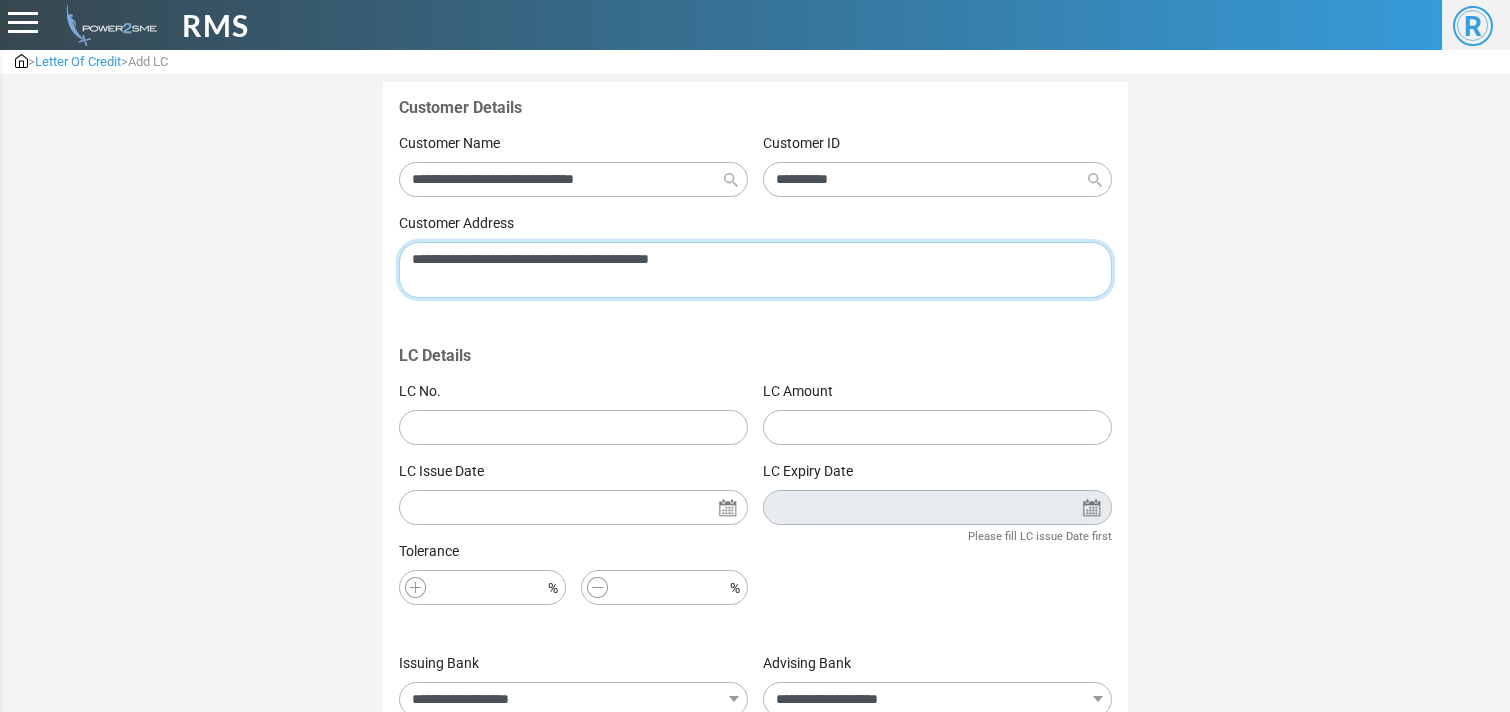 click on "**********" at bounding box center (755, 270) 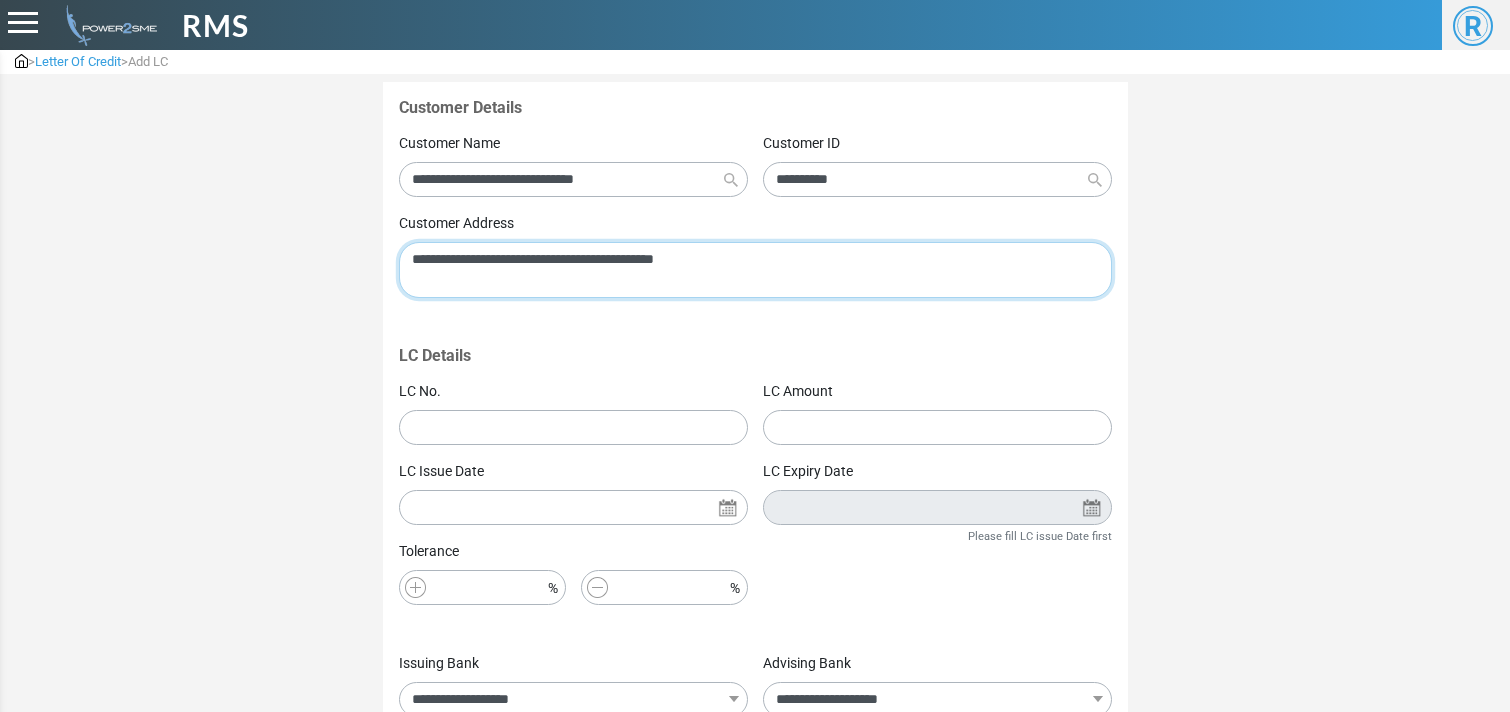 paste on "**********" 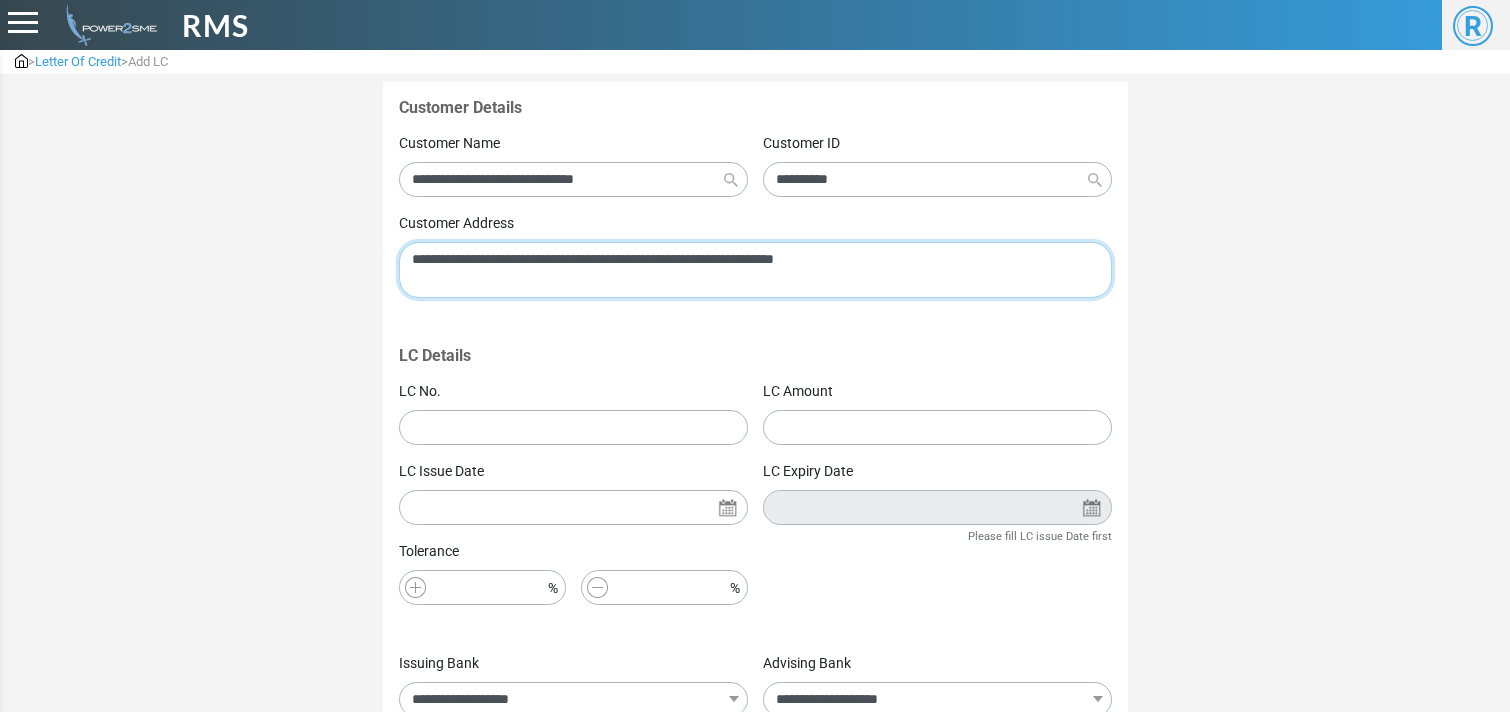 type on "**********" 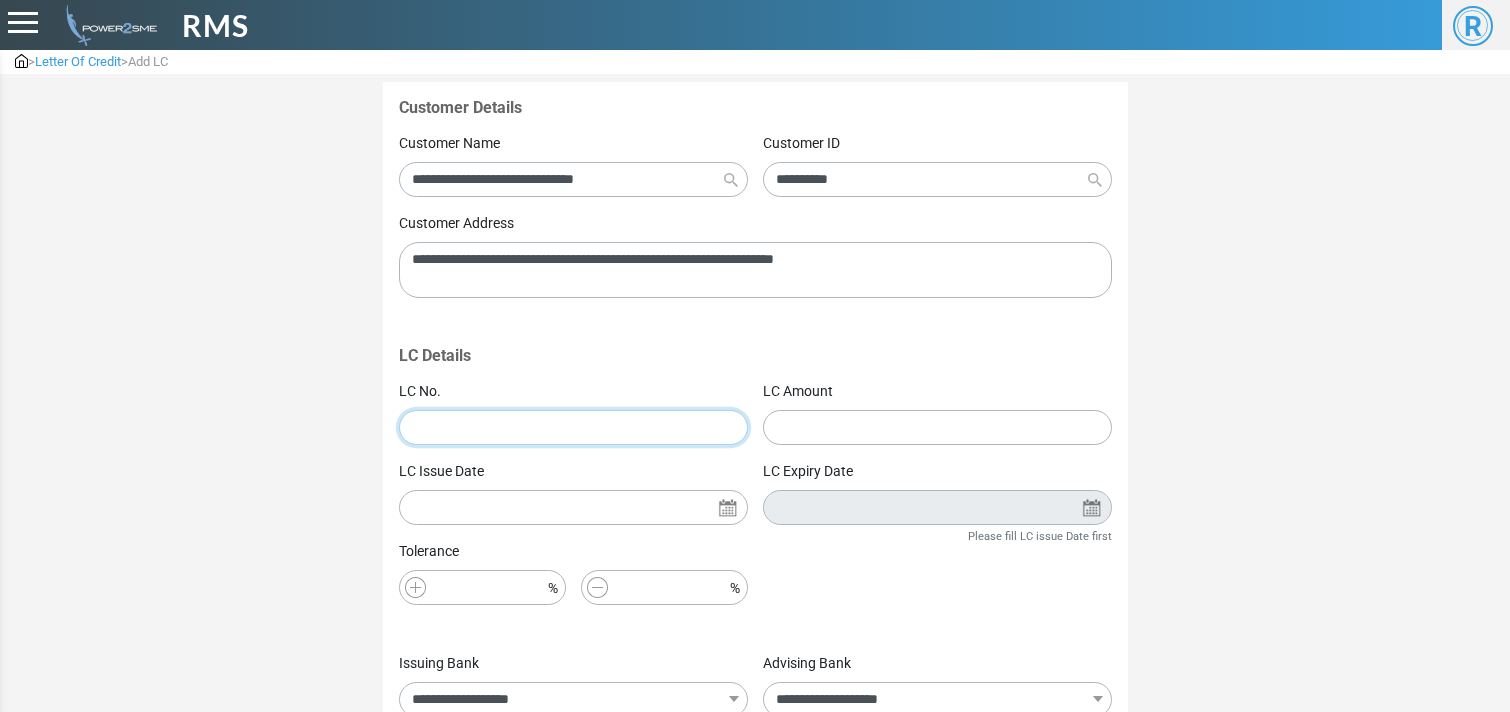 paste on "**********" 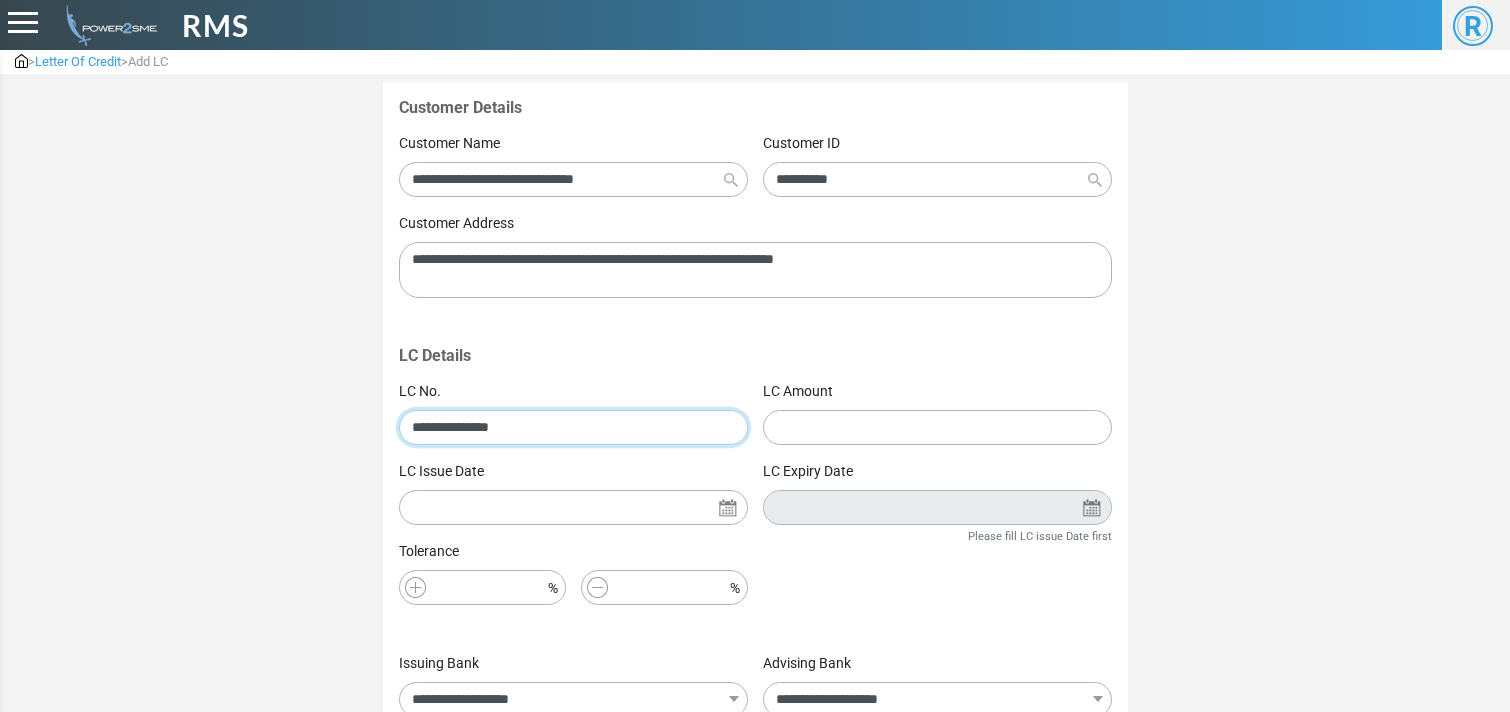 type on "**********" 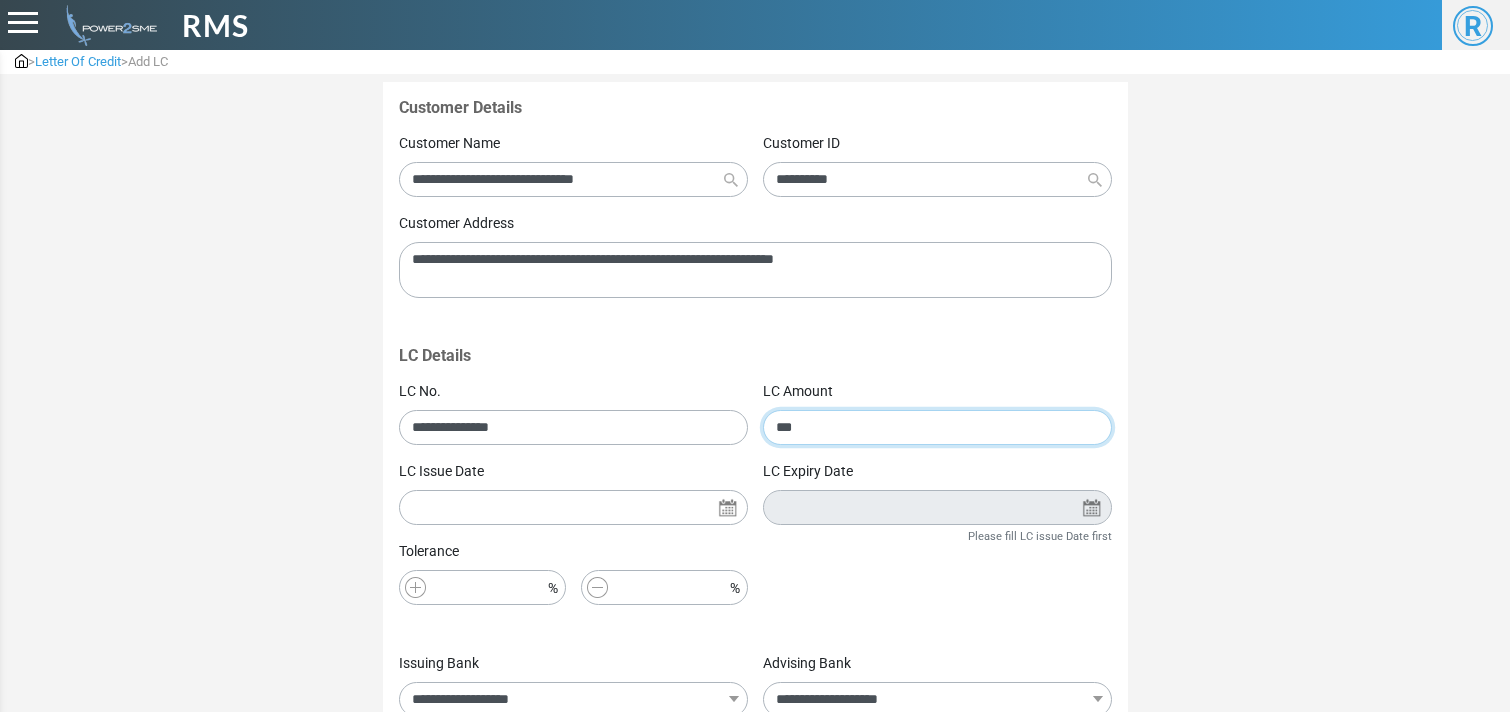 paste on "*****" 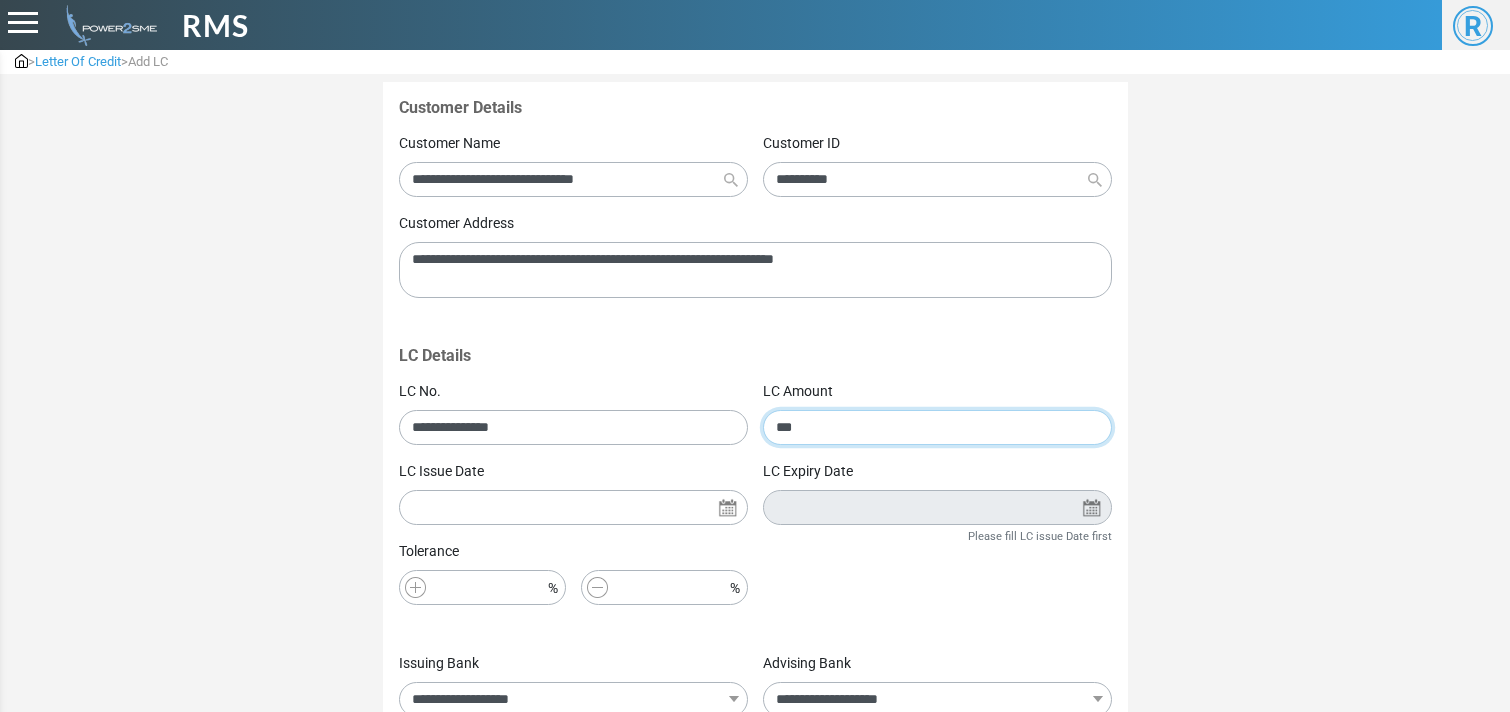 type on "********" 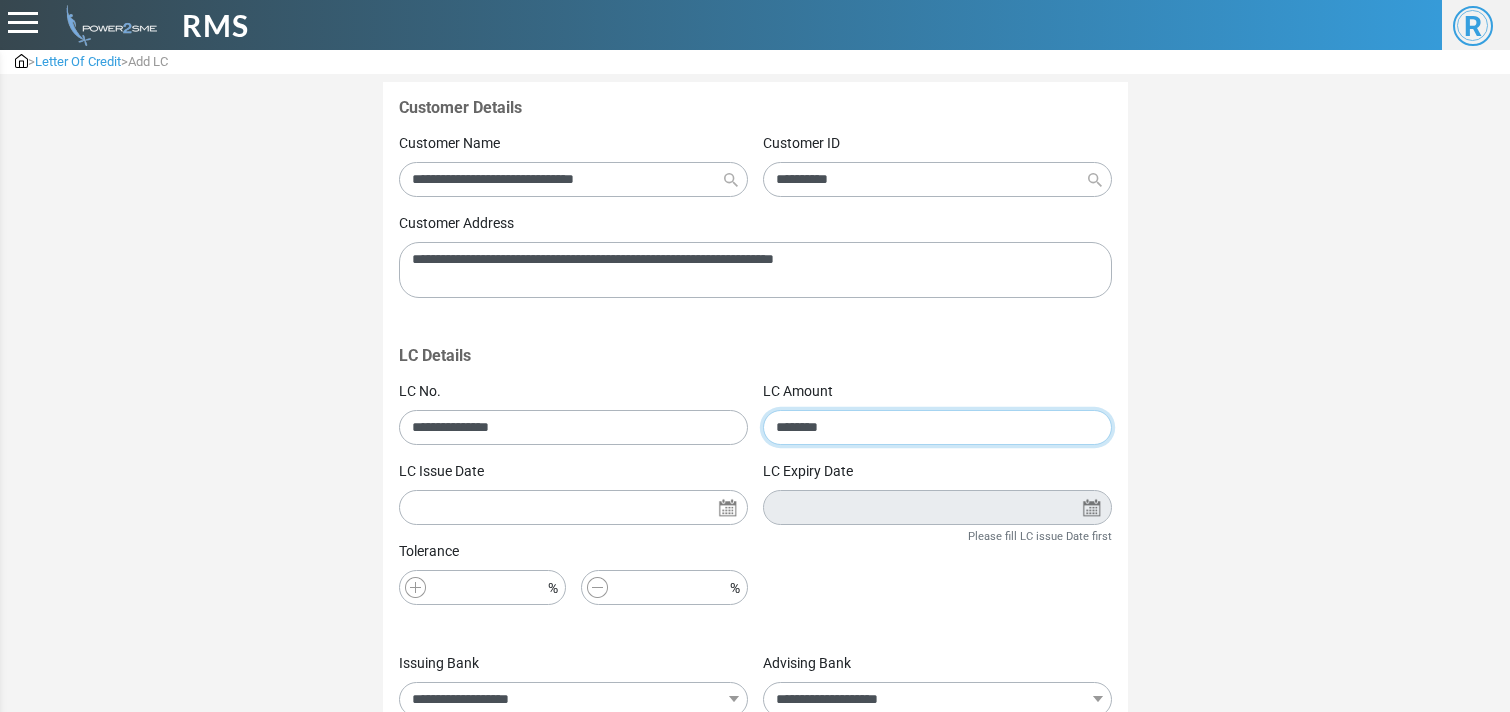 type on "******" 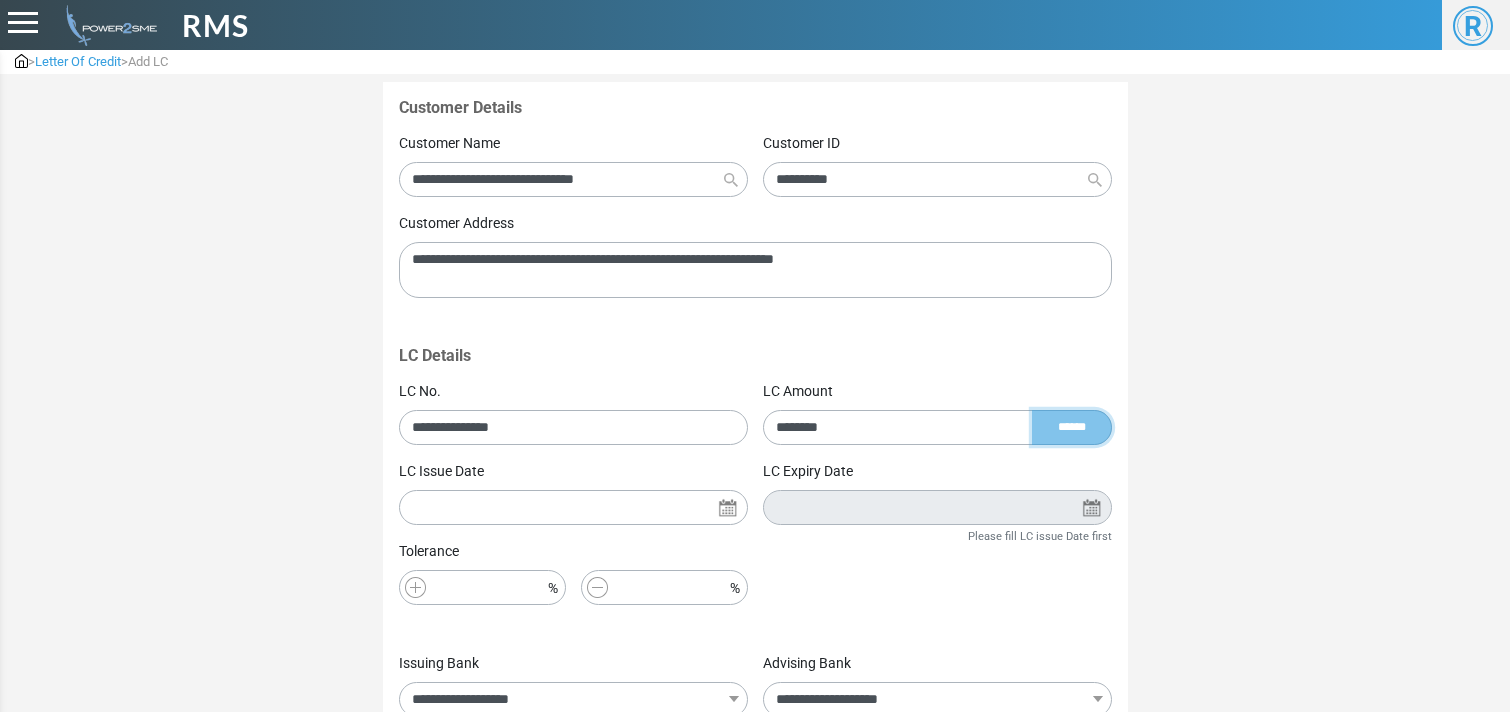 type on "**********" 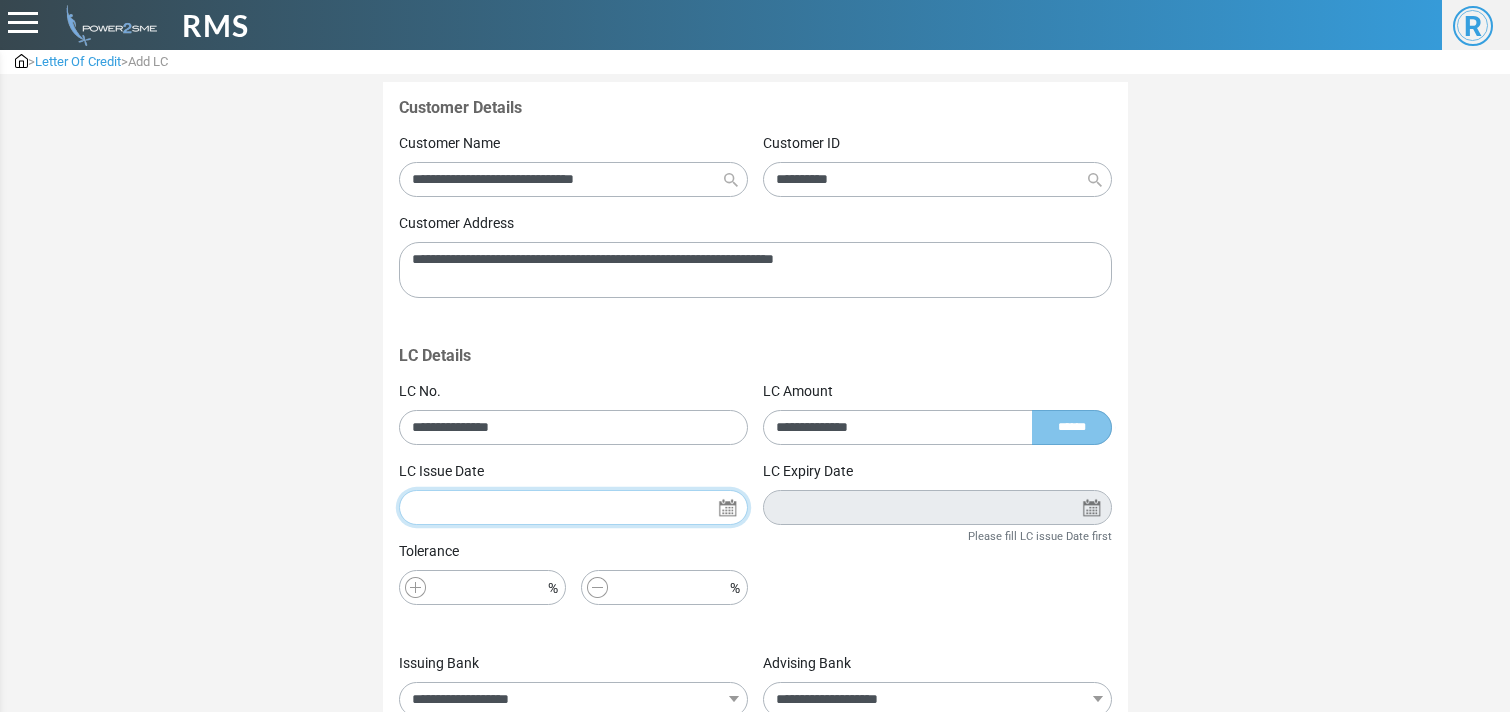 click at bounding box center (573, 507) 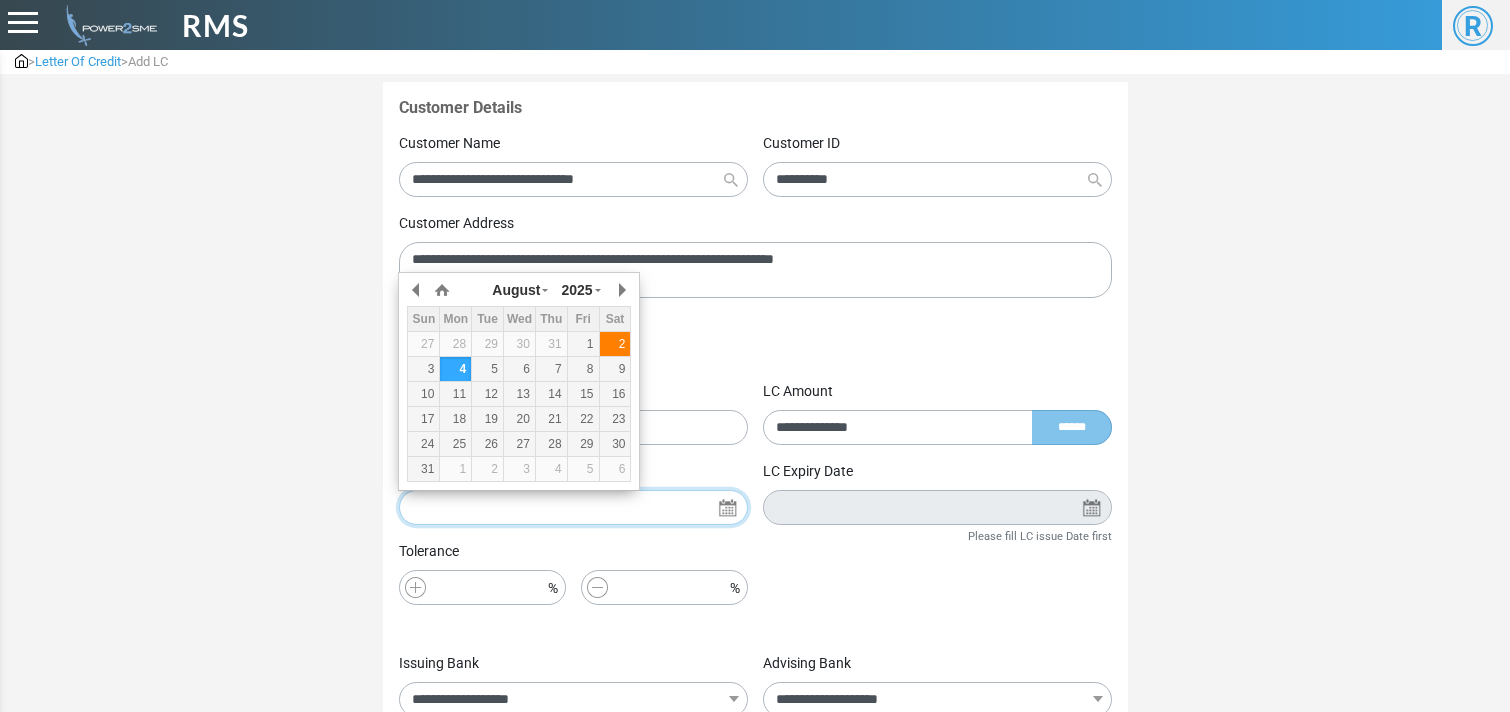 click on "2" at bounding box center (615, 344) 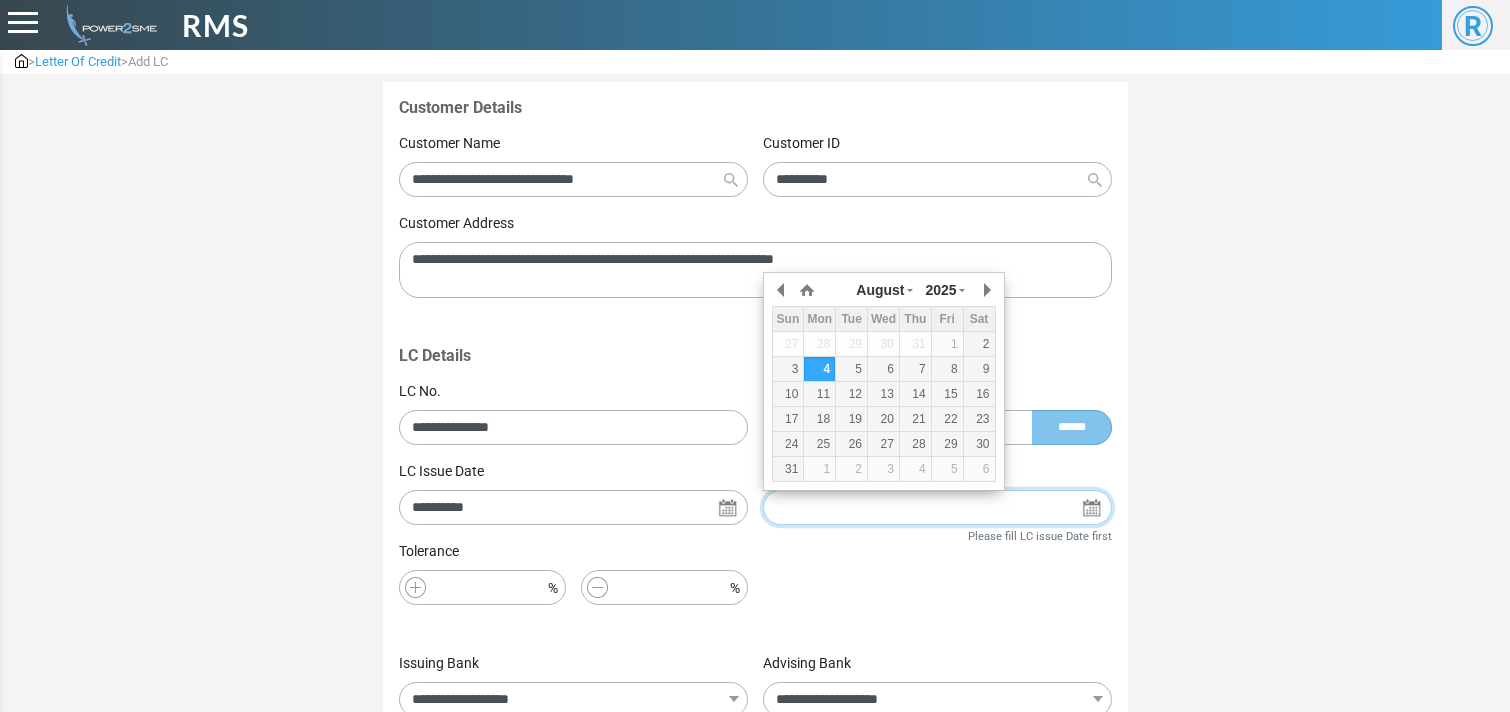 click at bounding box center (937, 507) 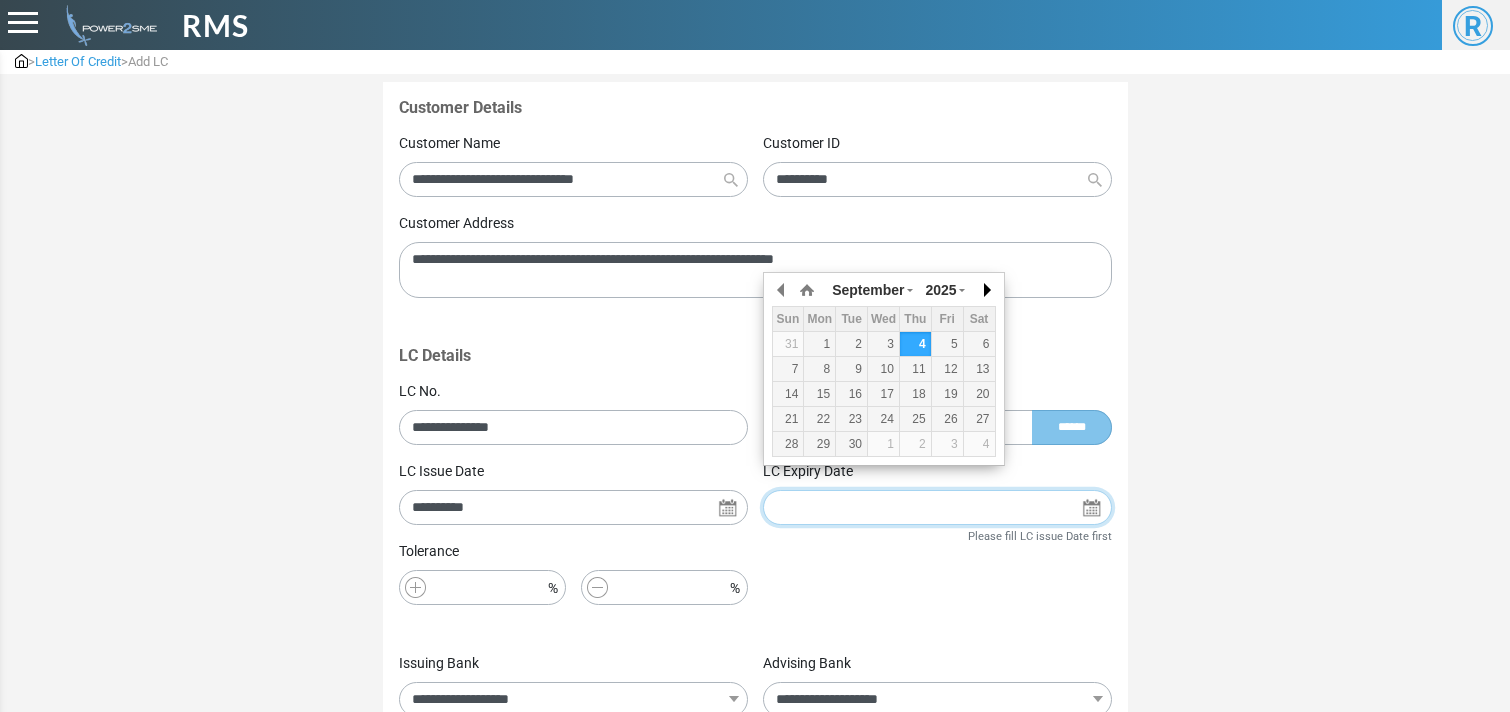 click at bounding box center [986, 290] 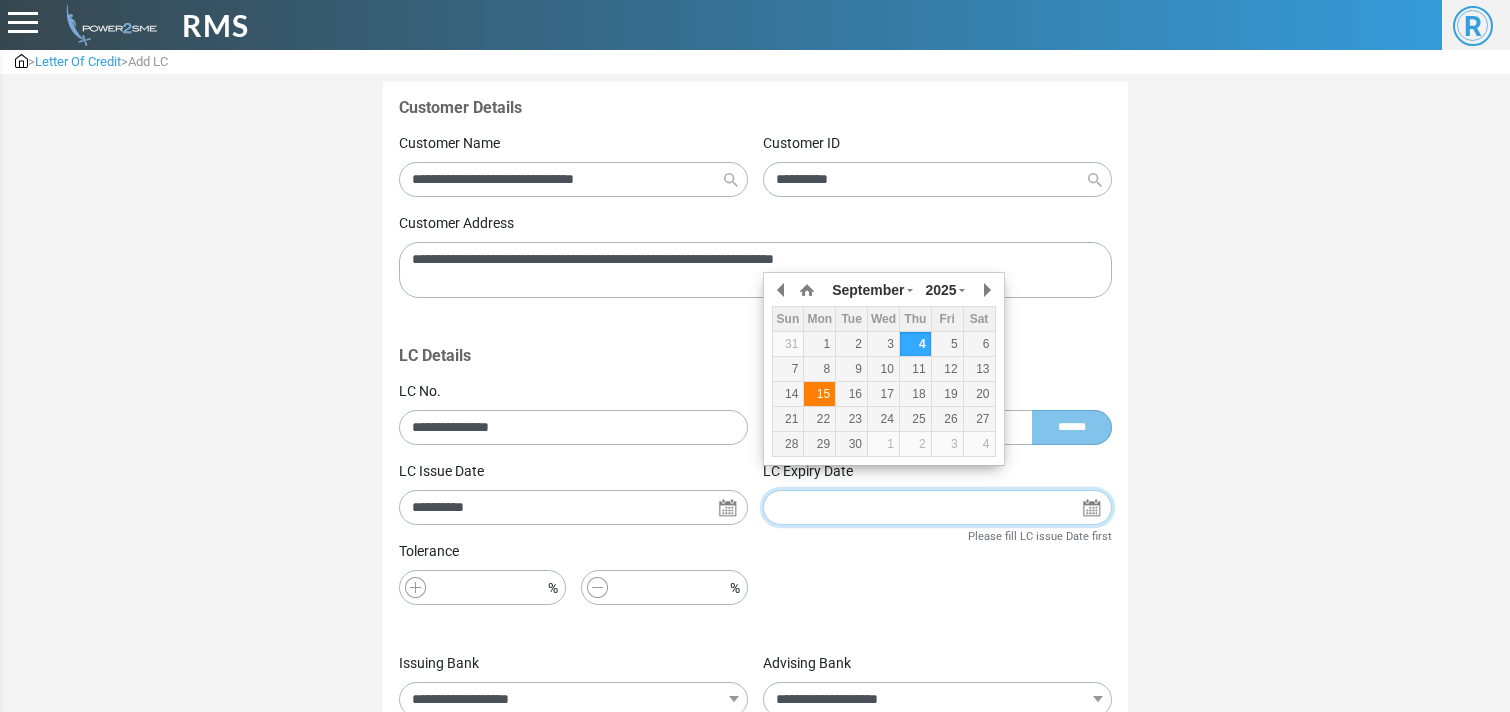 click on "15" at bounding box center [819, 394] 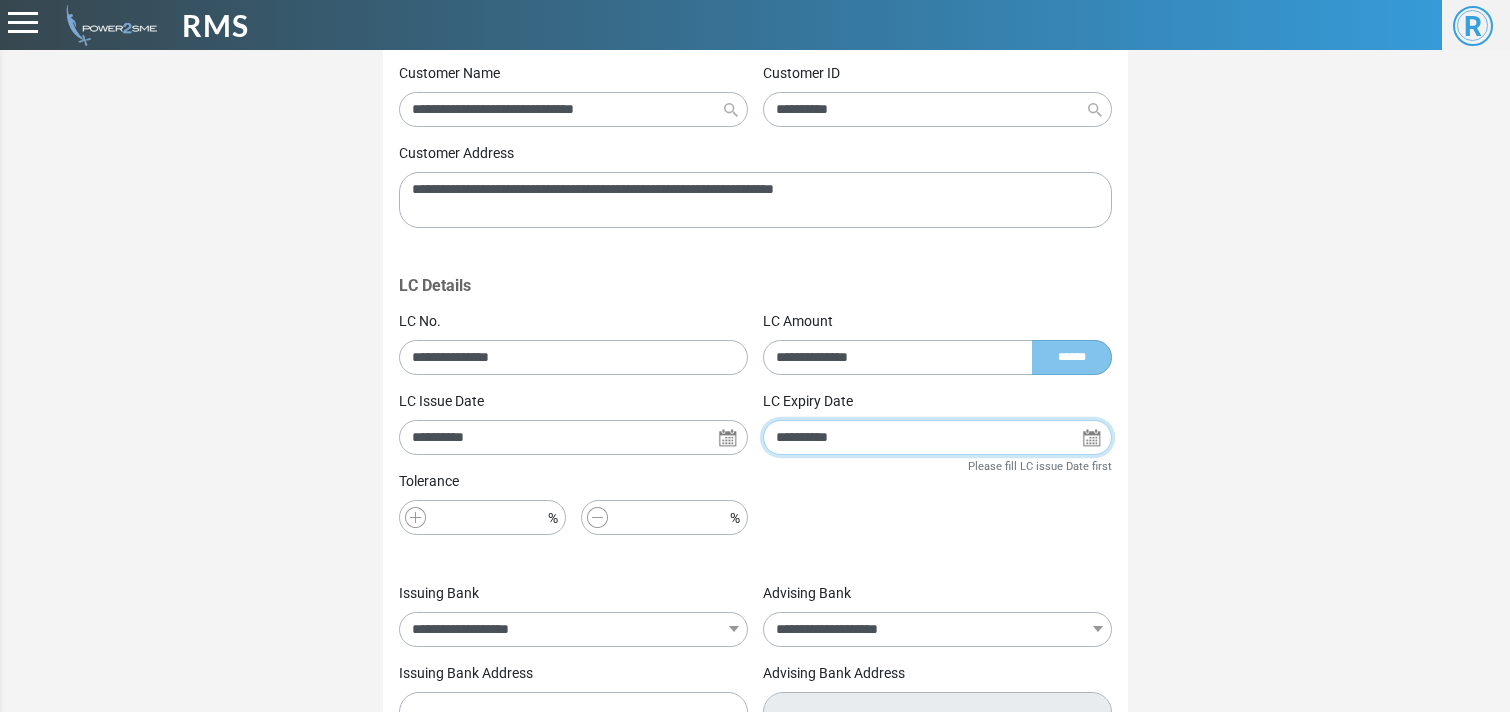 scroll, scrollTop: 166, scrollLeft: 0, axis: vertical 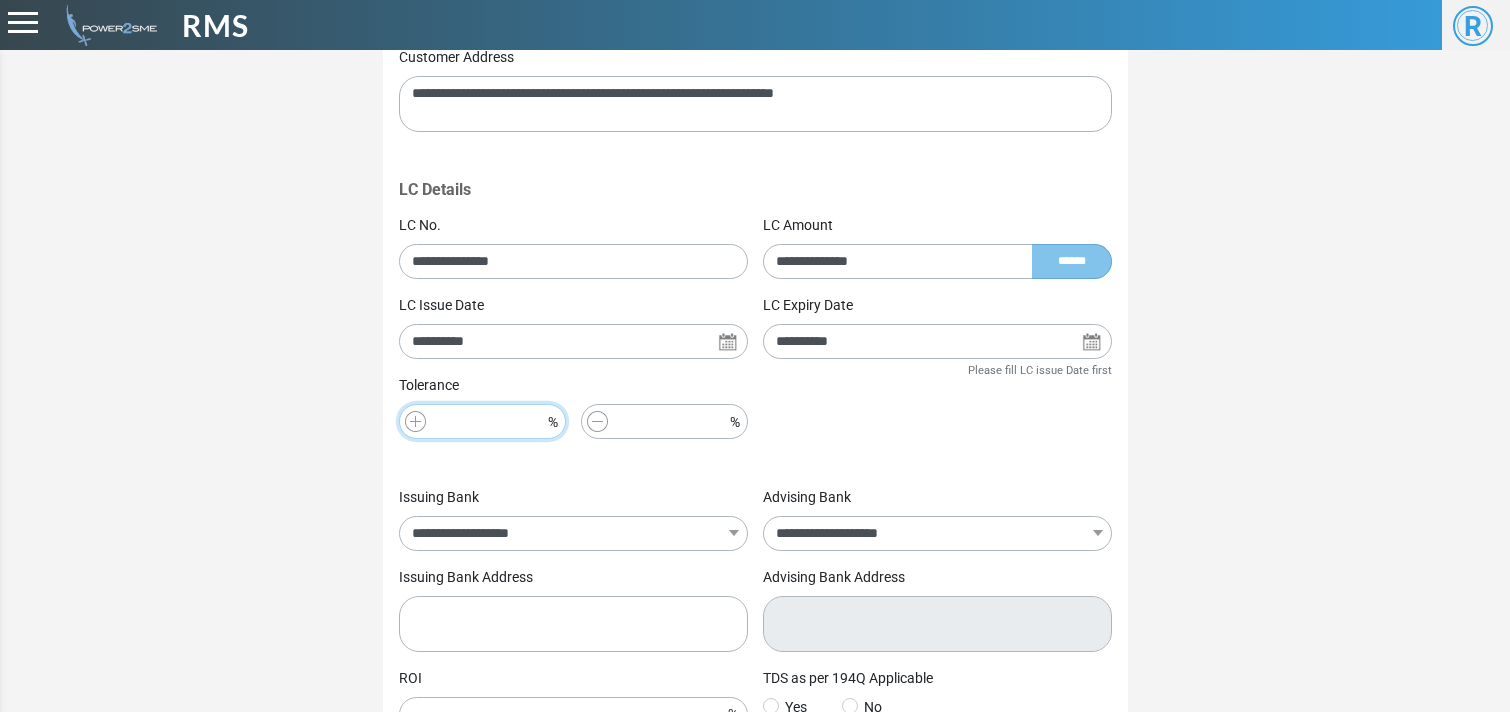 click at bounding box center [482, 421] 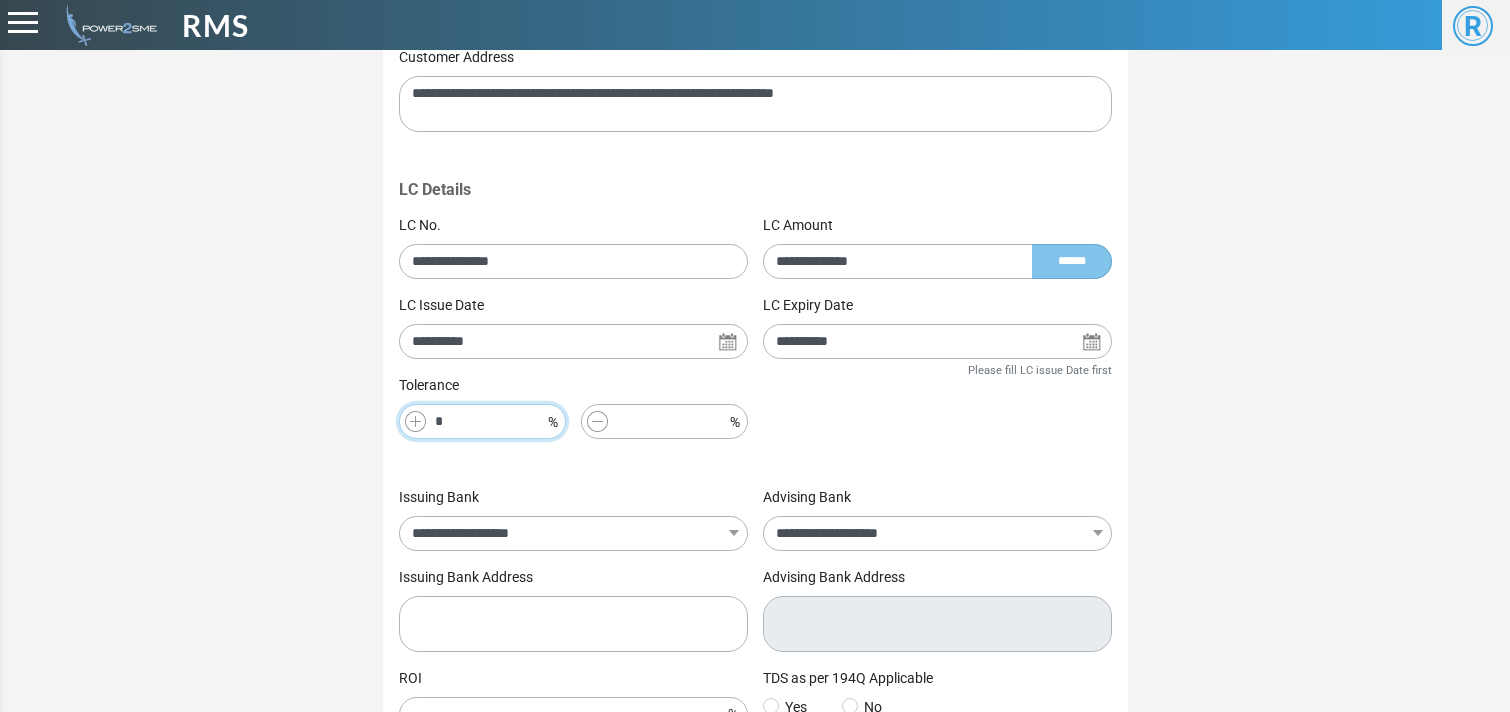 type on "*" 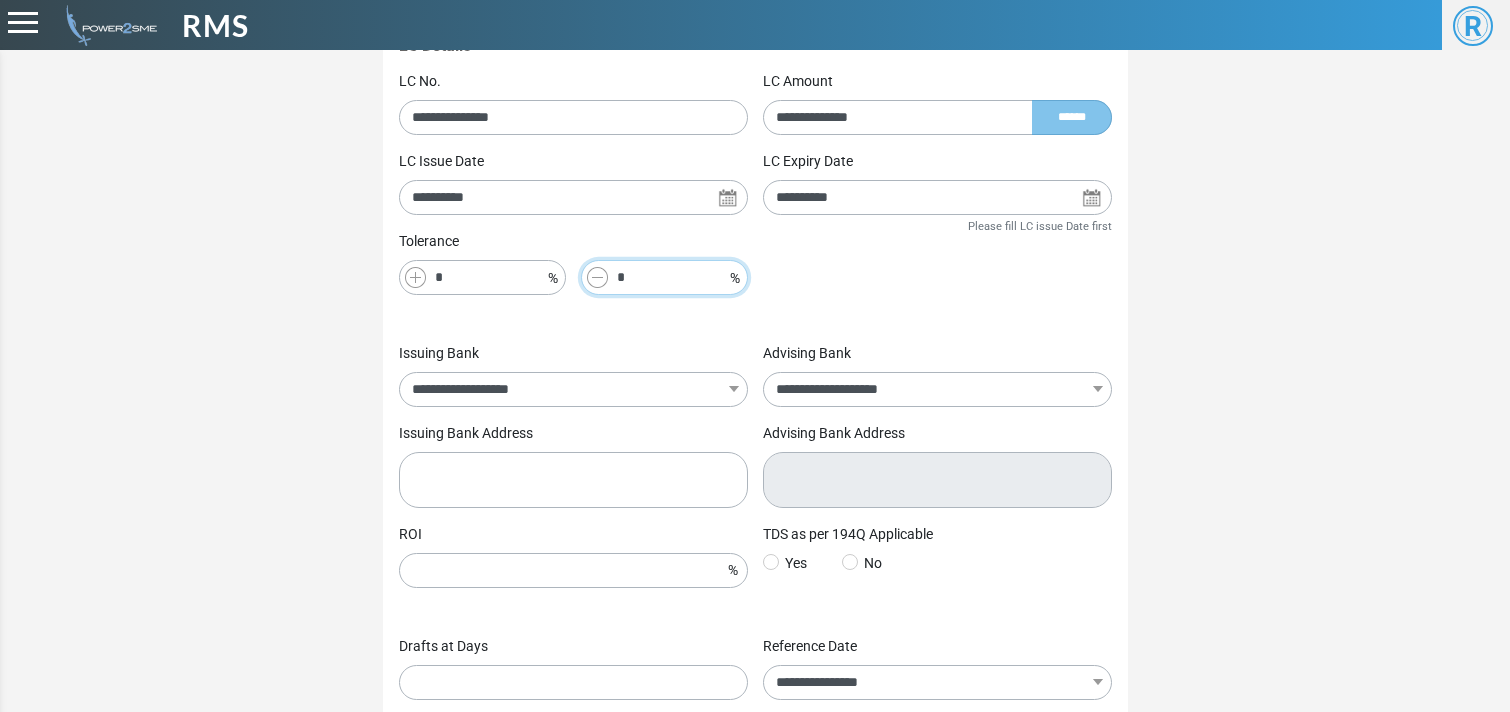 scroll, scrollTop: 312, scrollLeft: 0, axis: vertical 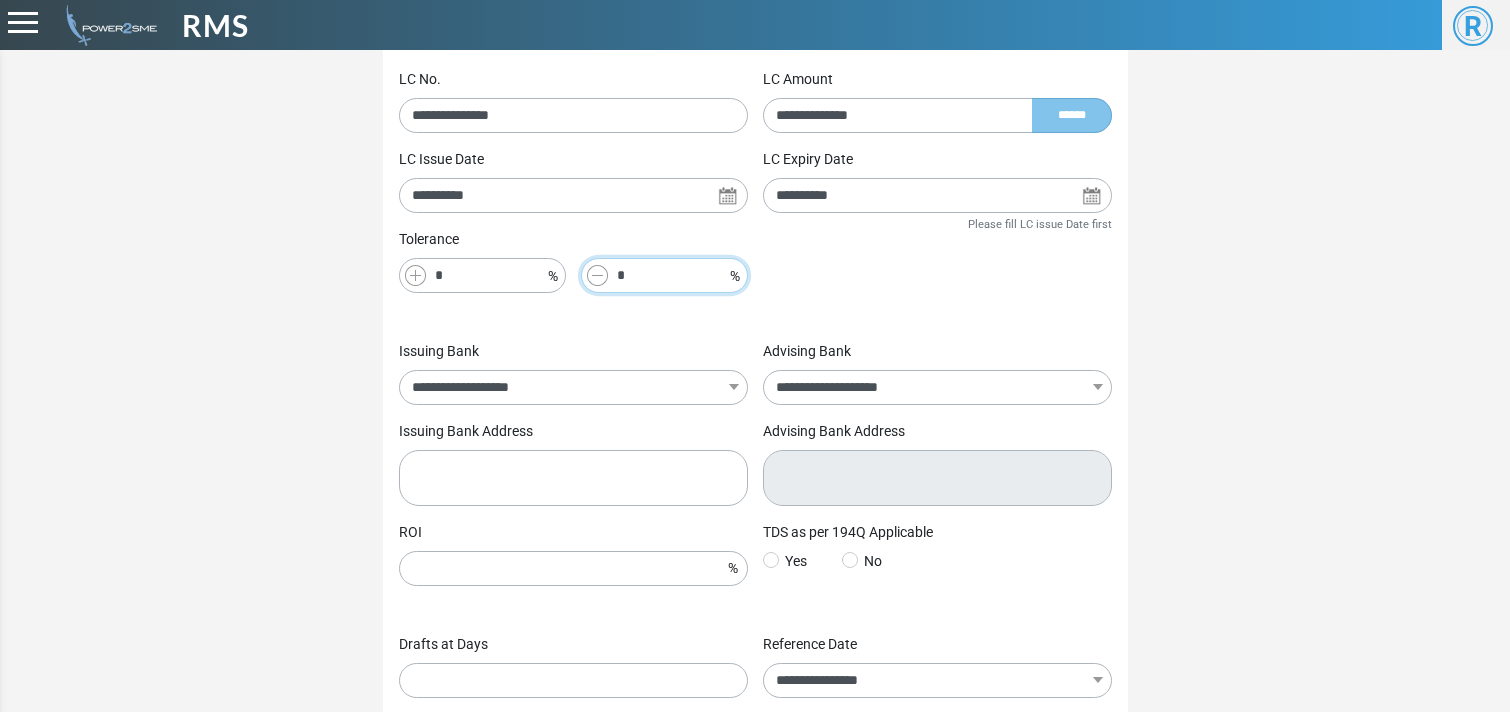 type on "*" 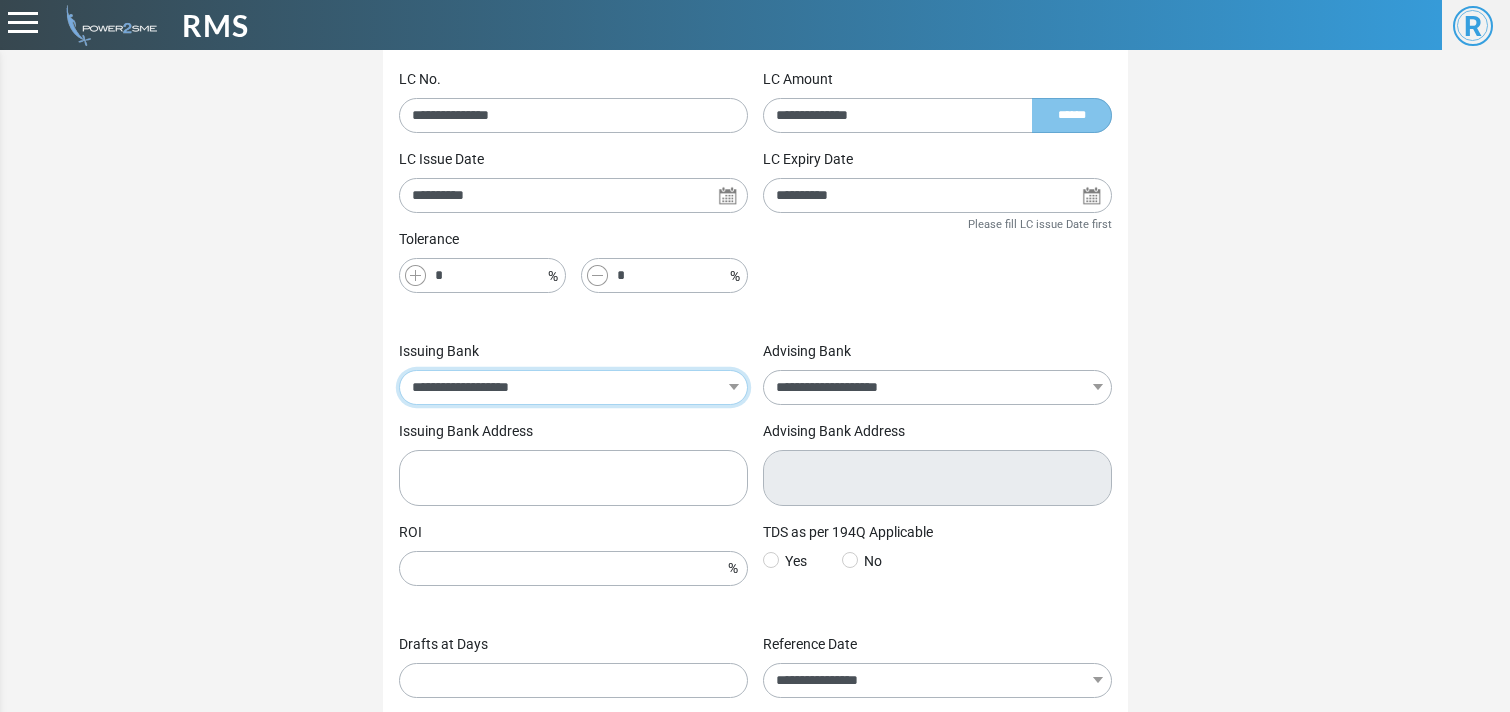 click on "**********" at bounding box center [573, 387] 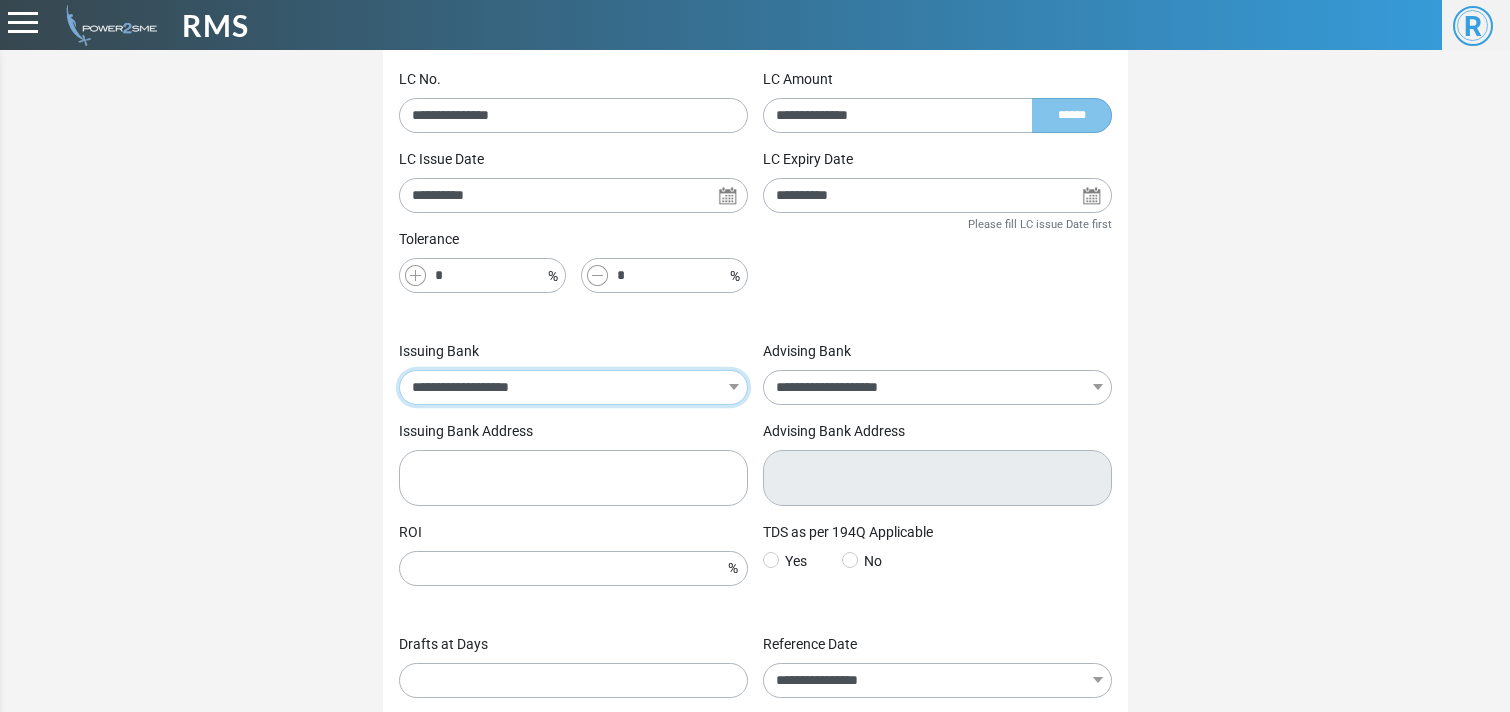select on "**********" 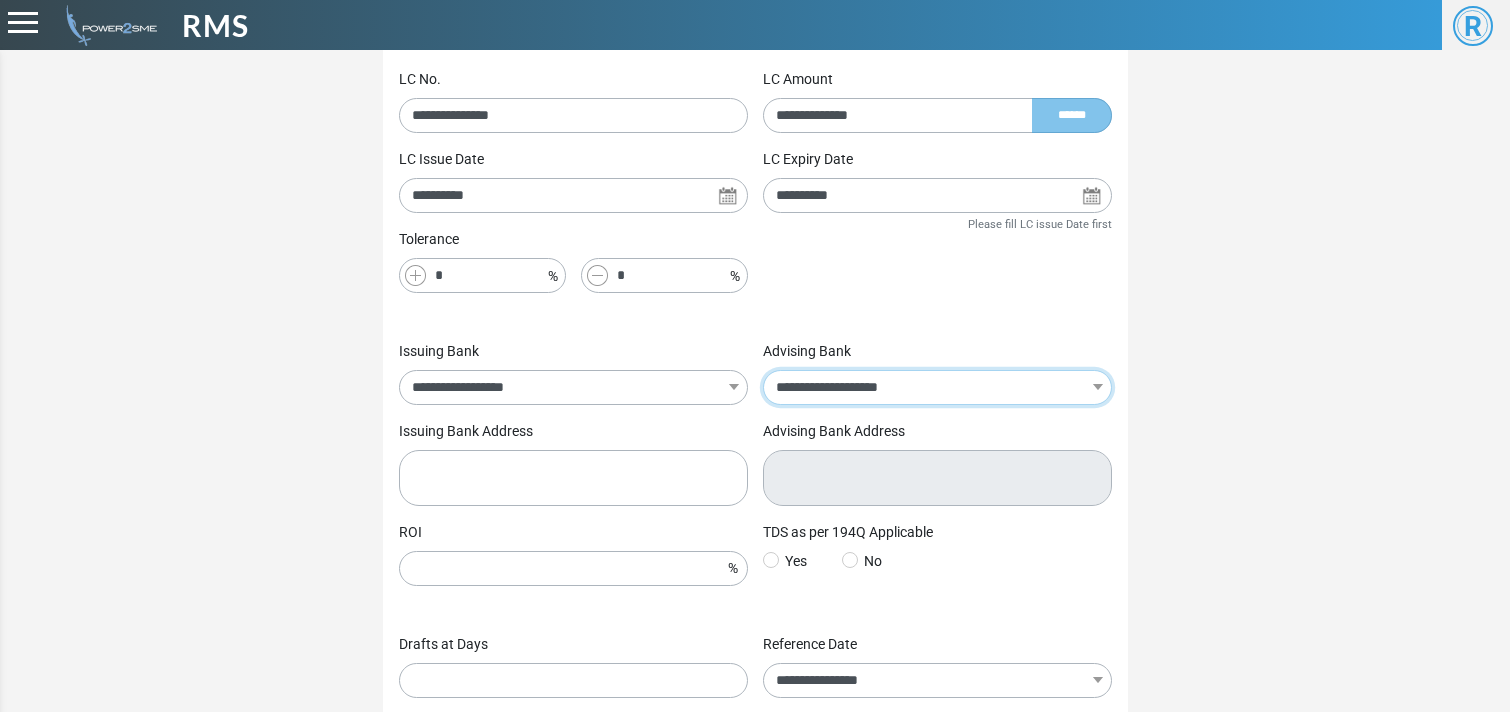 select on "**********" 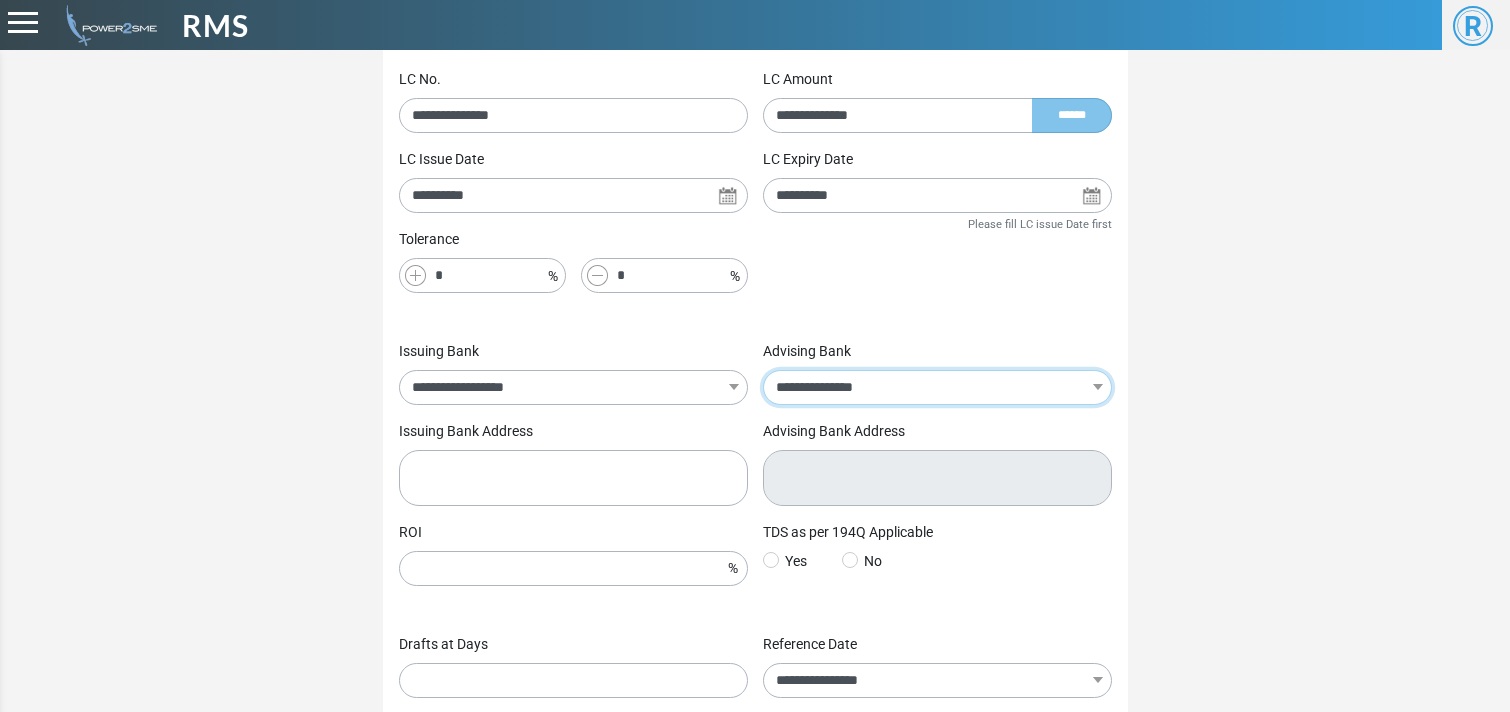 type on "**********" 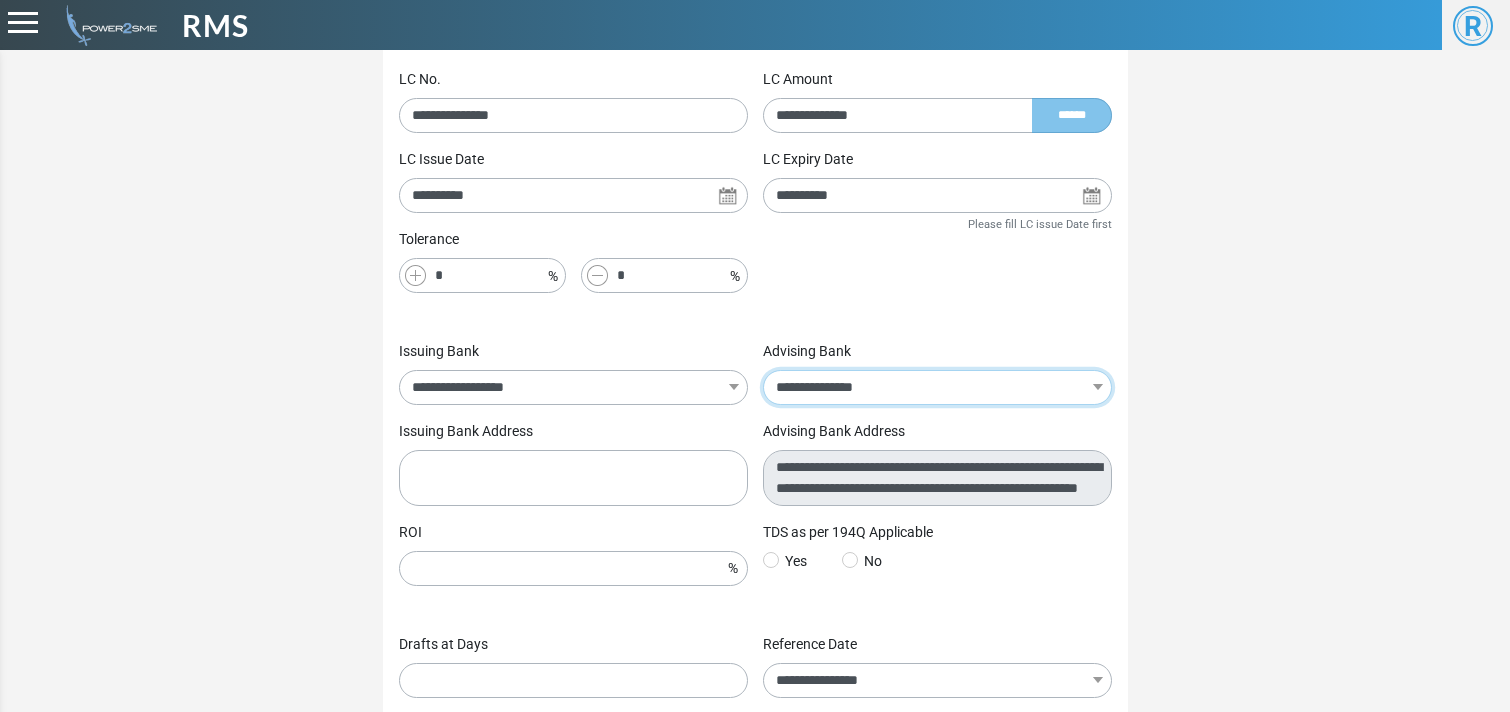 select on "**********" 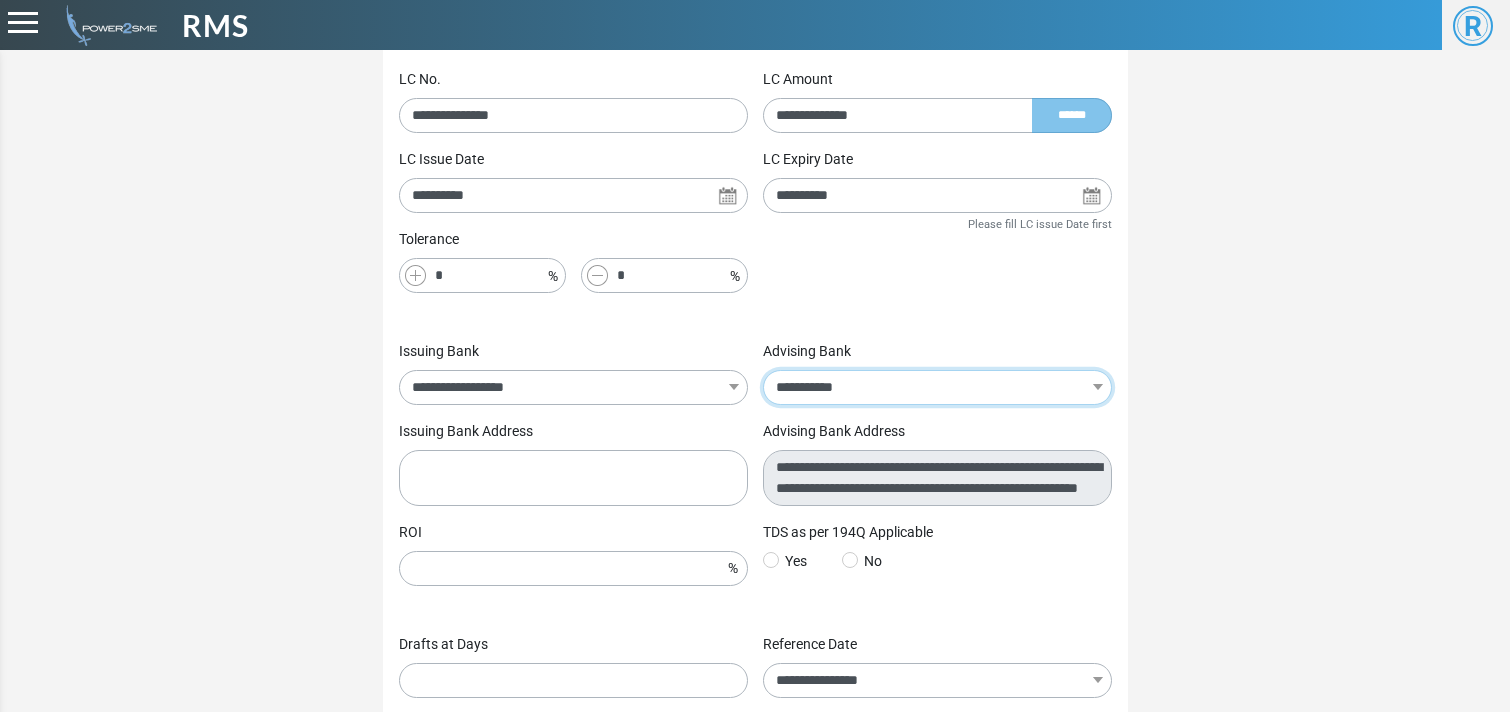type on "**********" 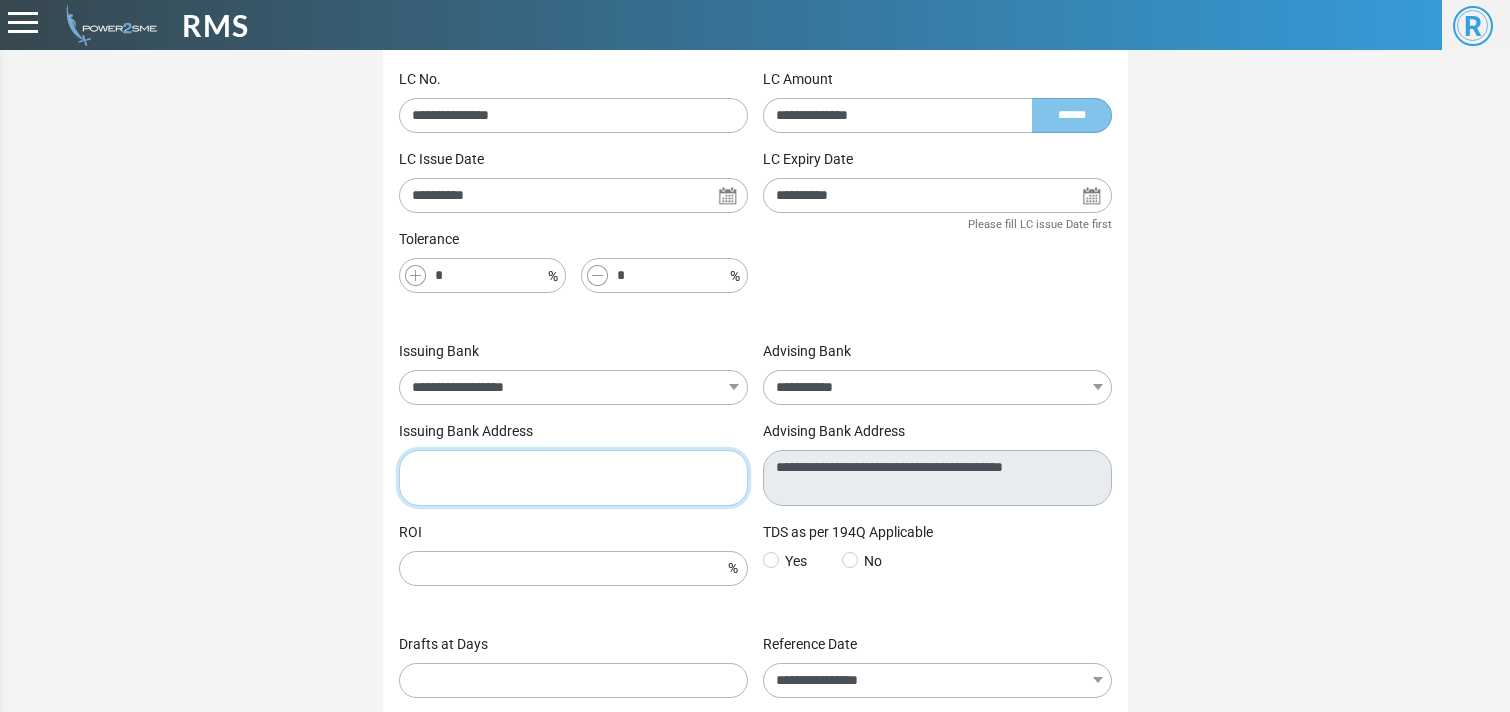paste on "**********" 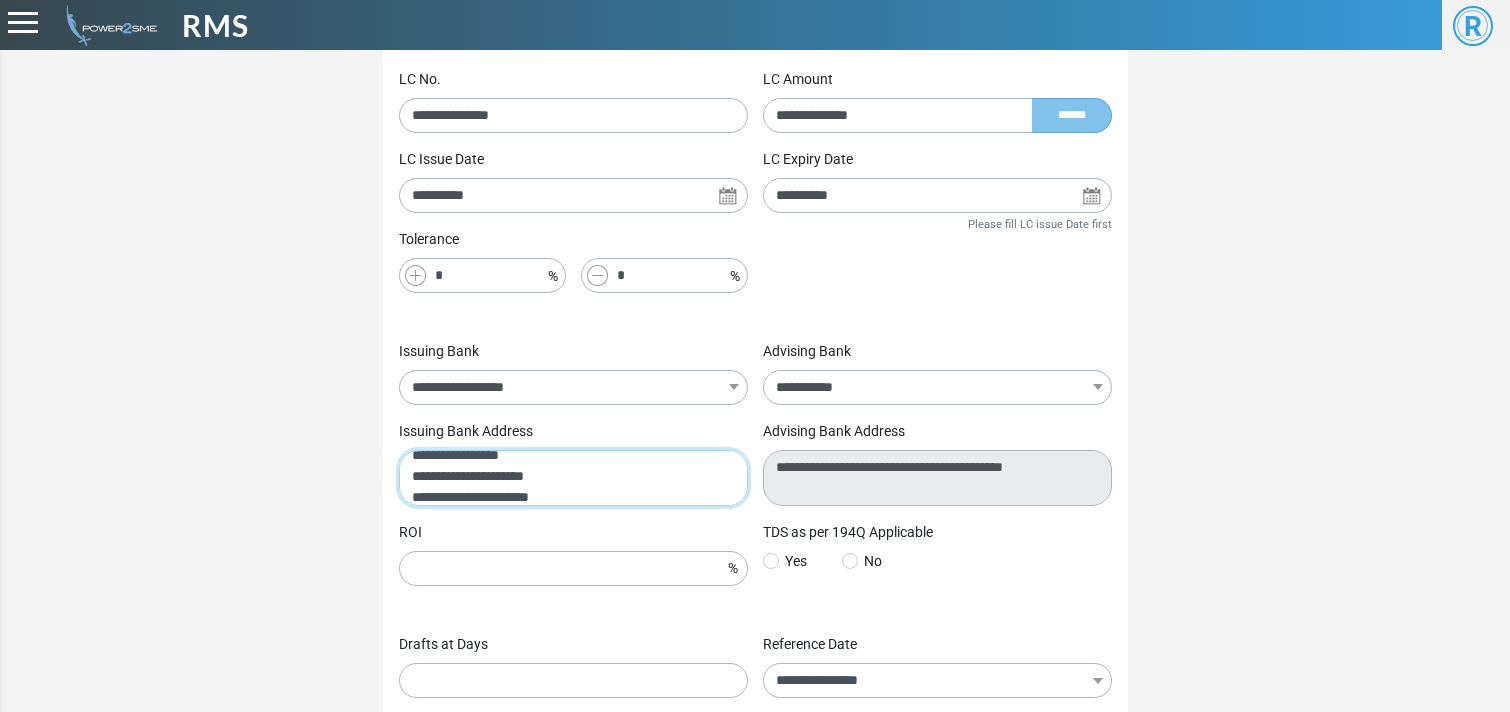 scroll, scrollTop: 0, scrollLeft: 0, axis: both 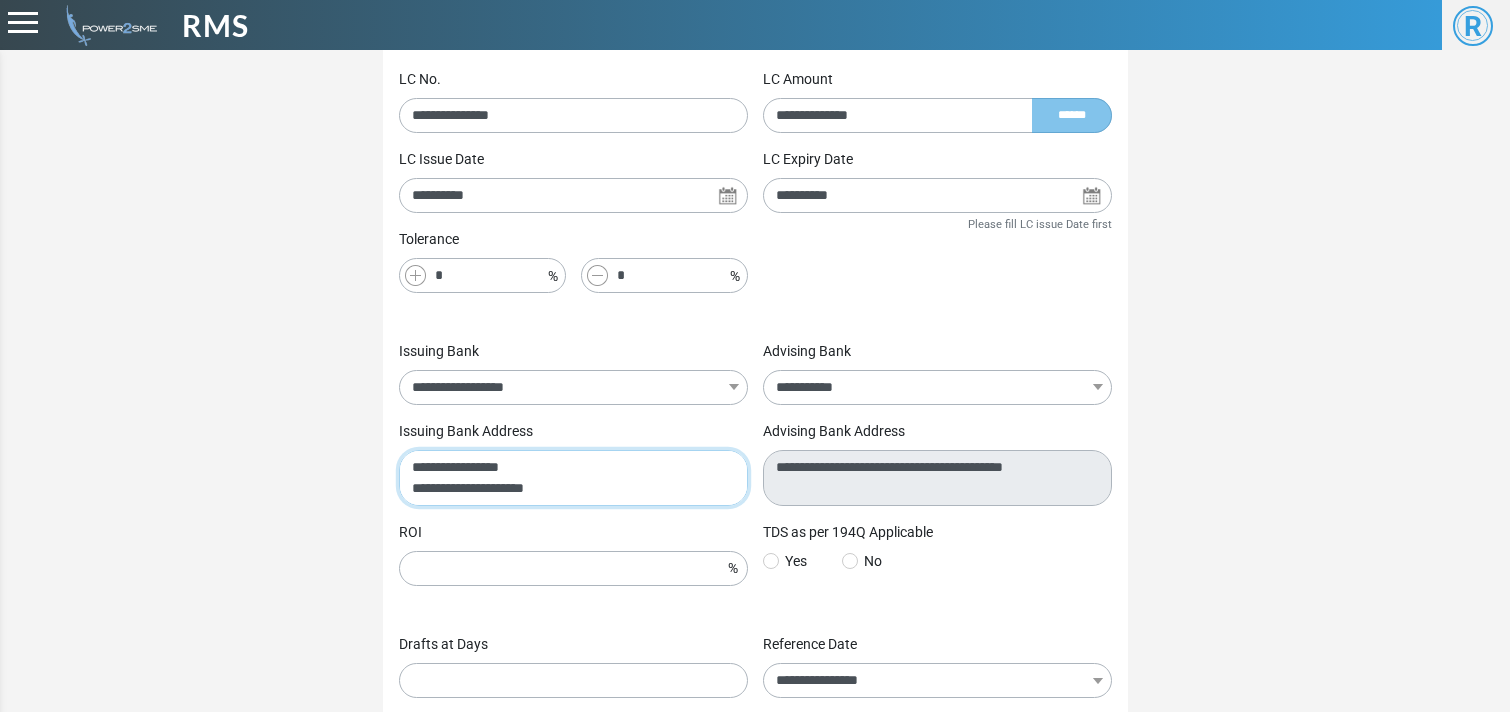 click on "**********" at bounding box center (573, 478) 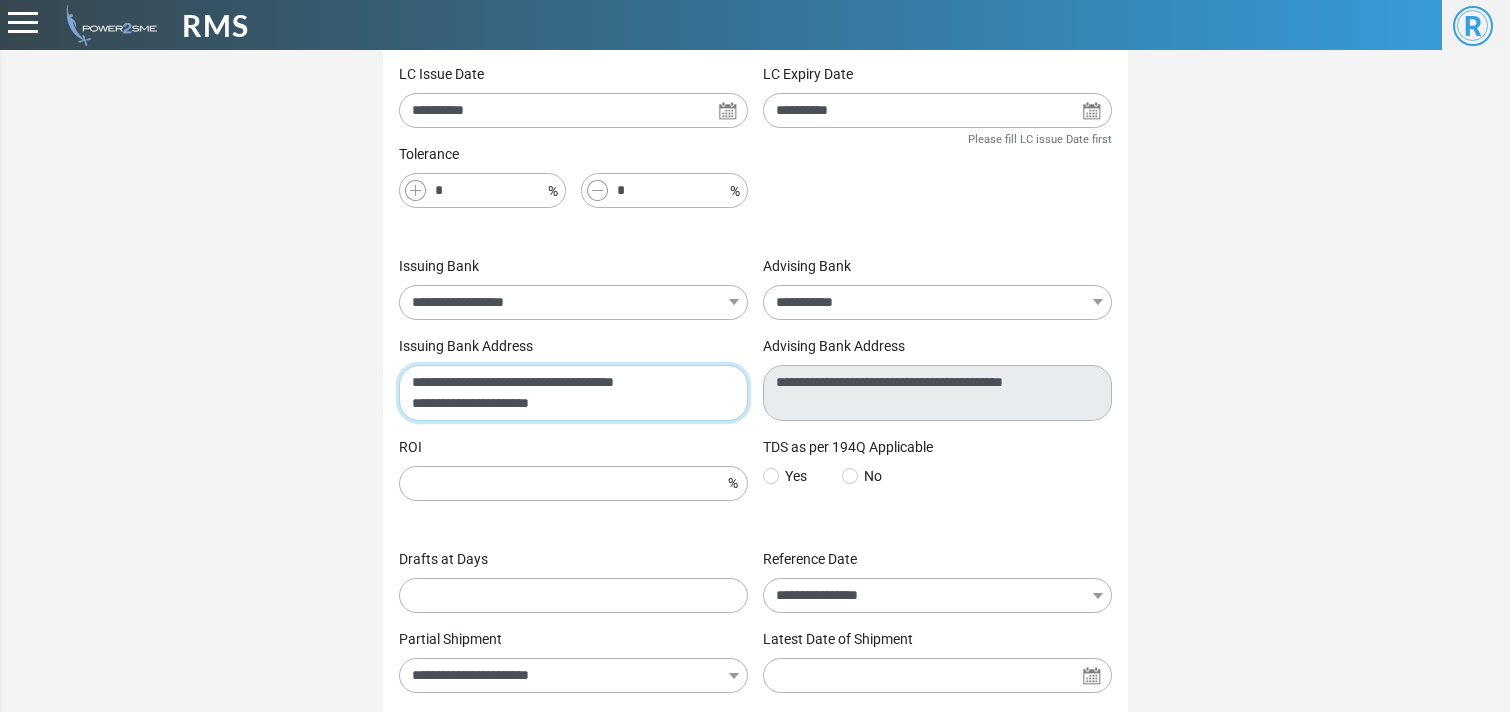 scroll, scrollTop: 398, scrollLeft: 0, axis: vertical 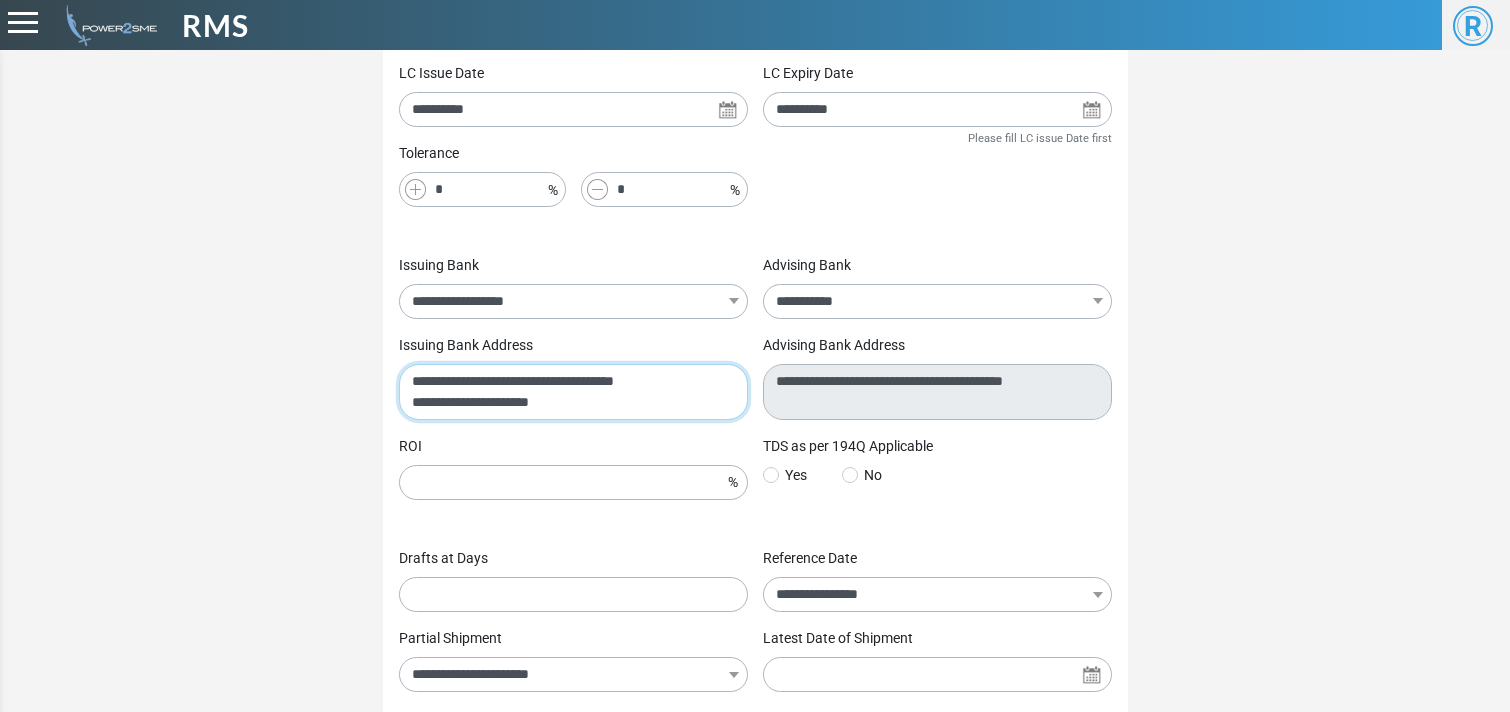 type on "**********" 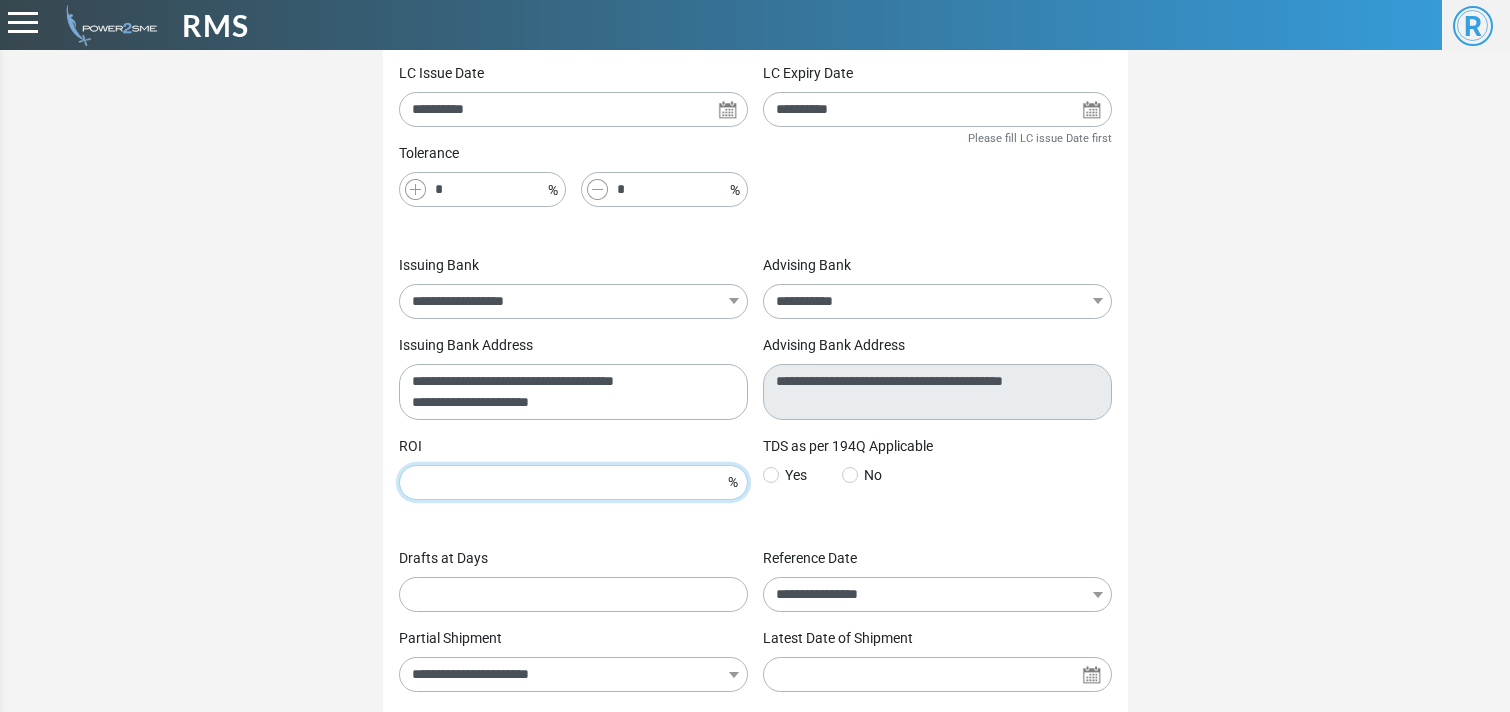 click on "ROI" at bounding box center (573, 482) 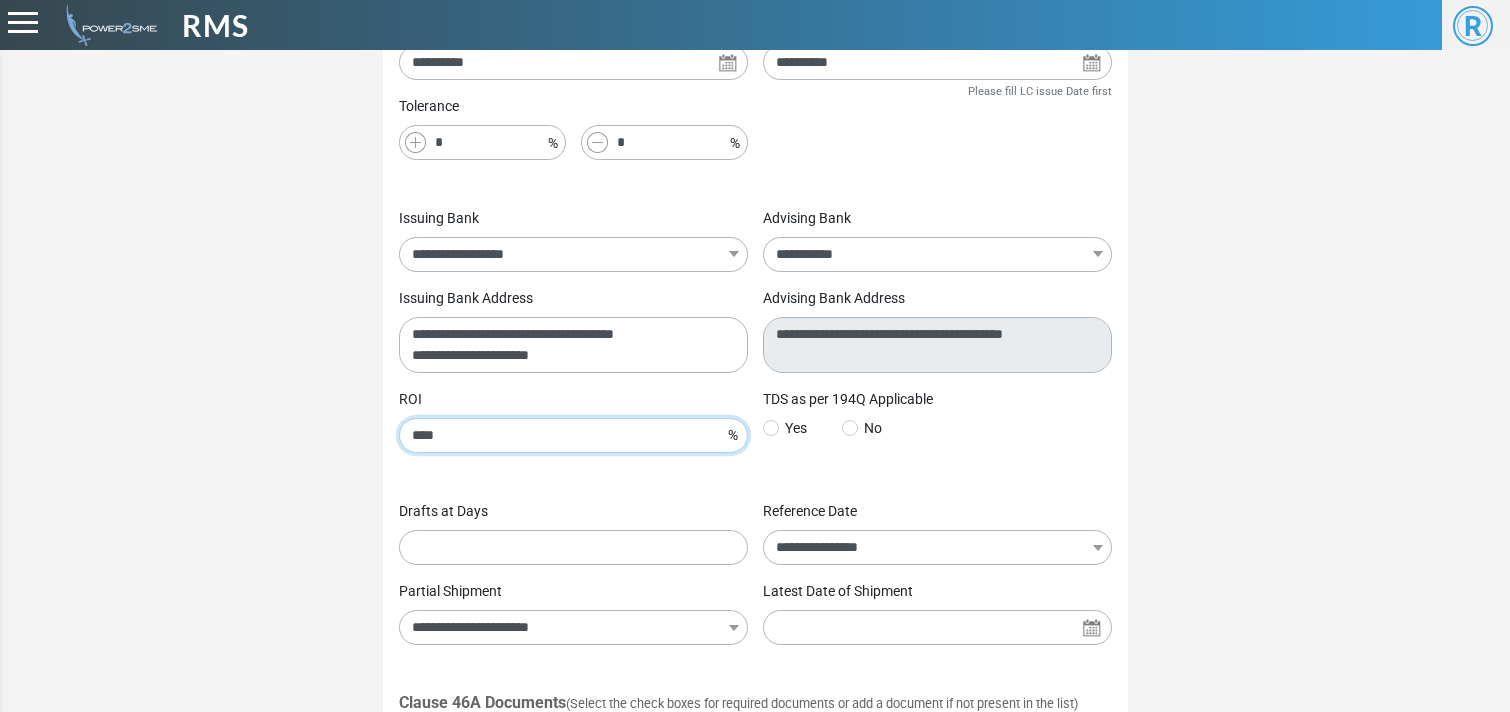 scroll, scrollTop: 620, scrollLeft: 0, axis: vertical 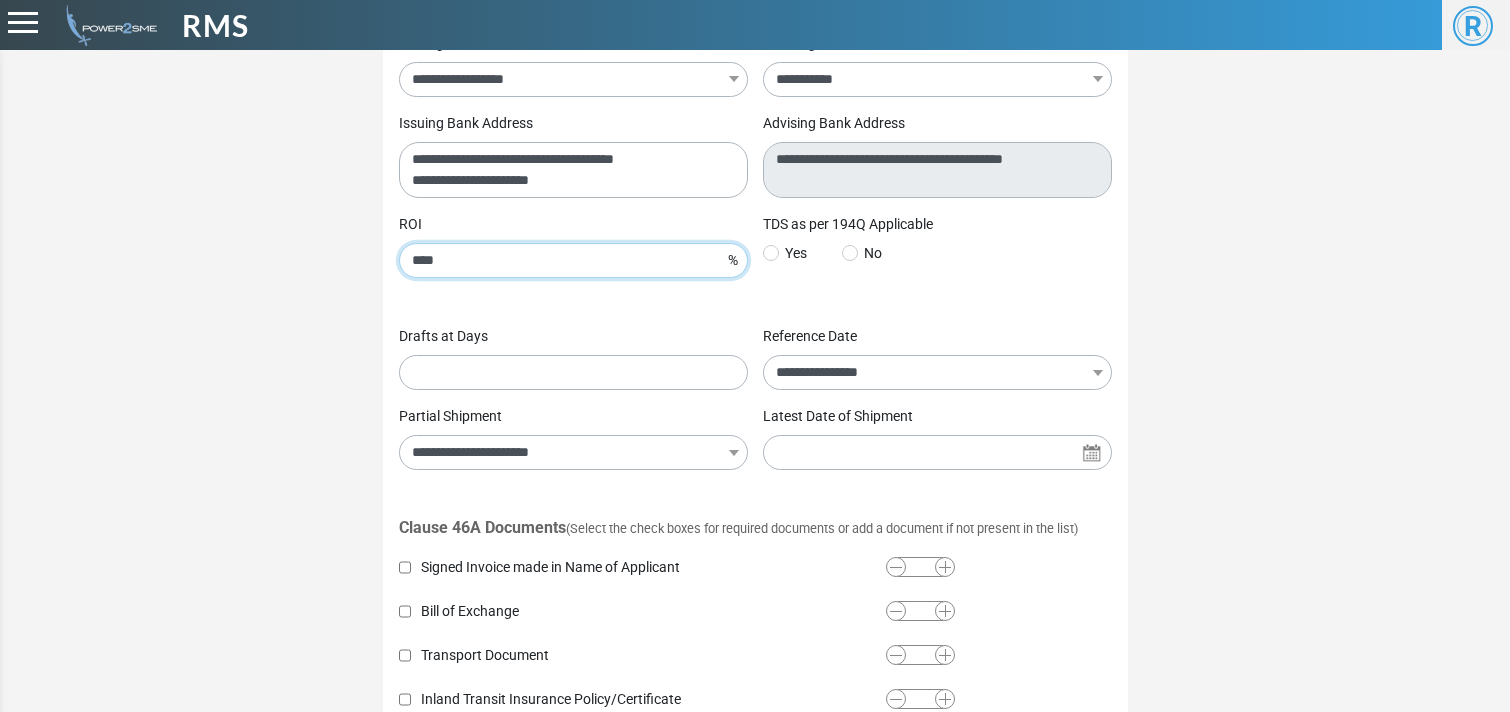 type on "****" 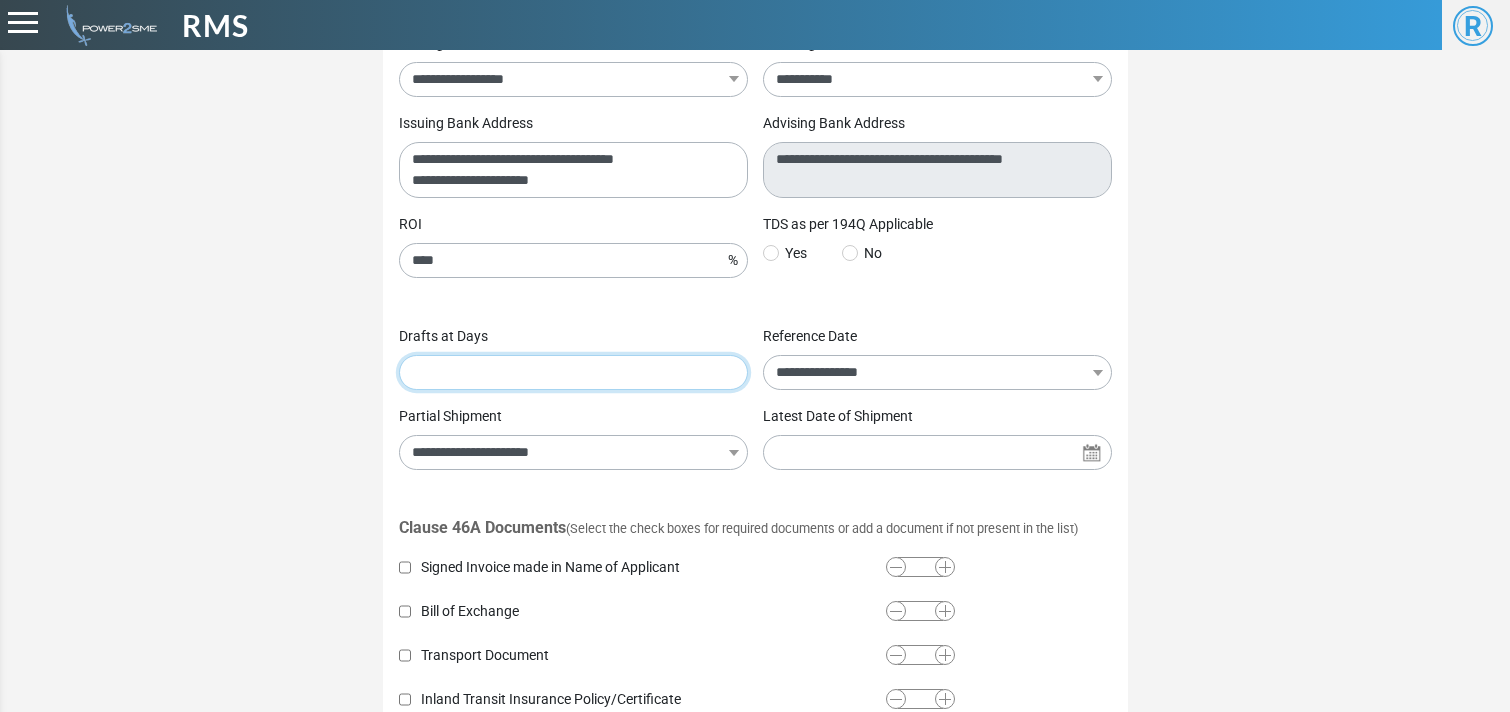 click at bounding box center (573, 372) 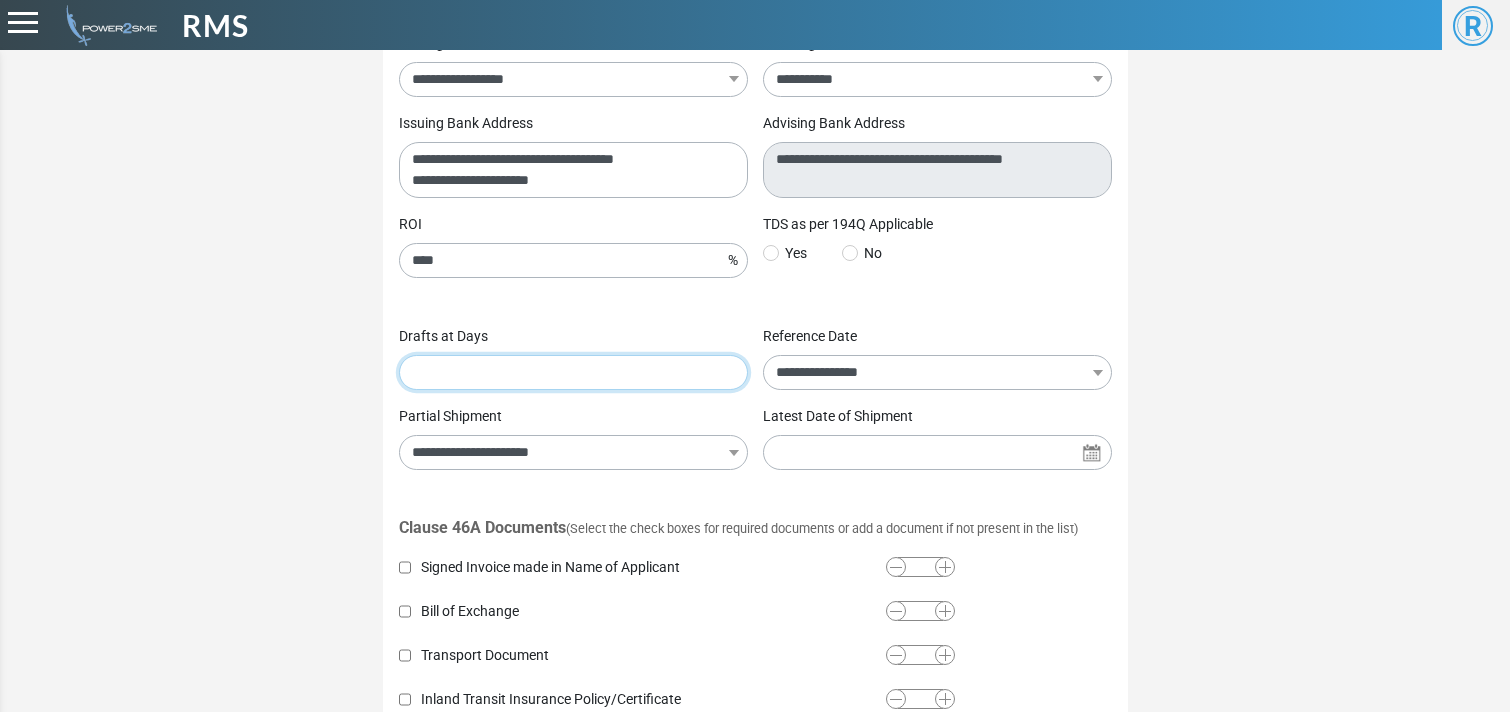 type on "**" 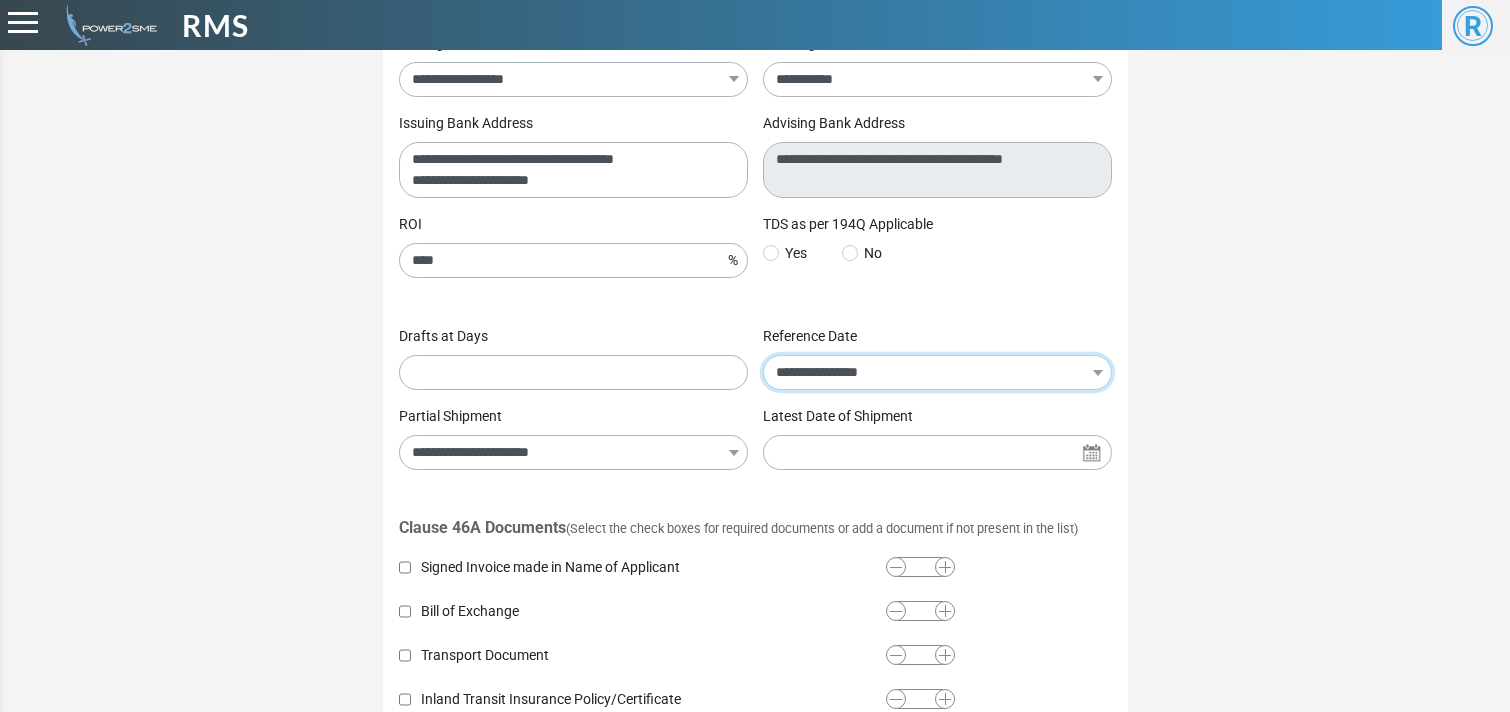select on "********" 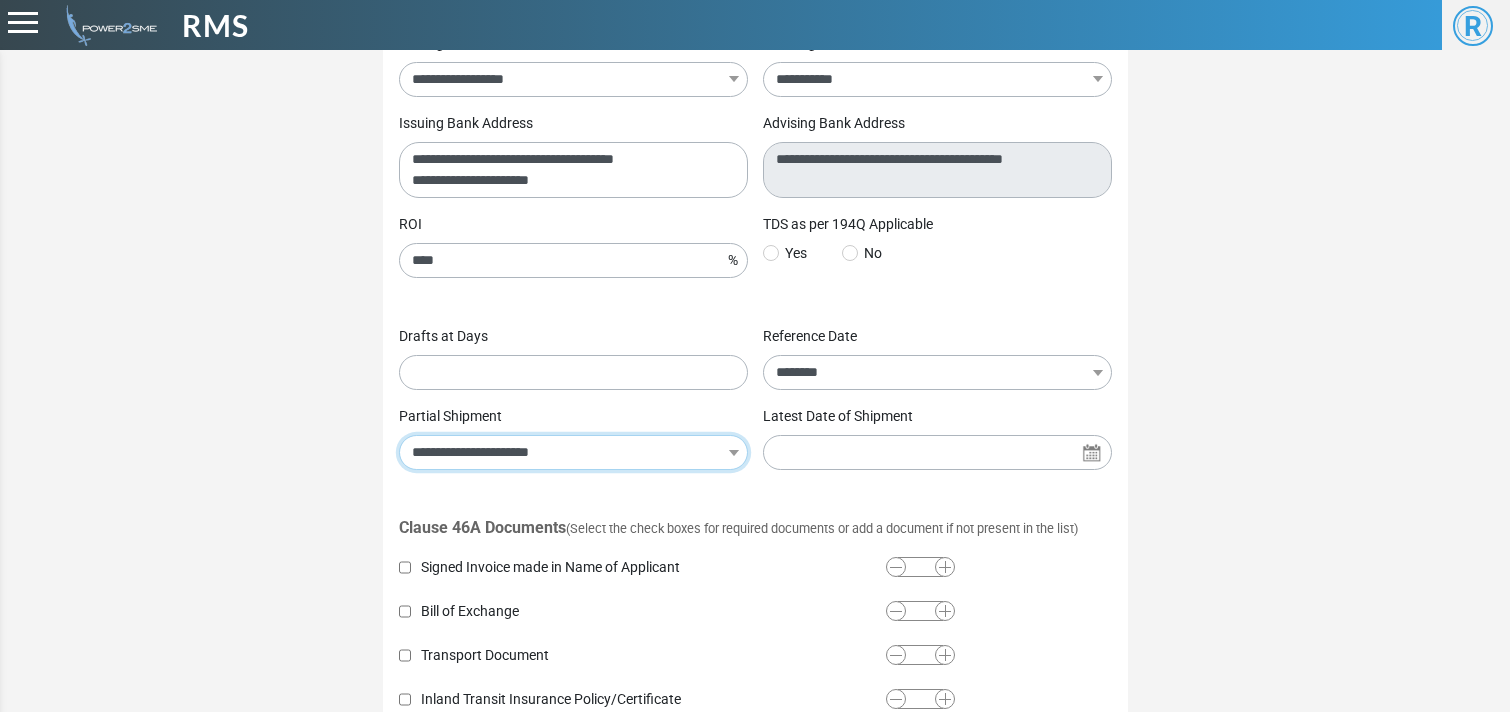 select on "*" 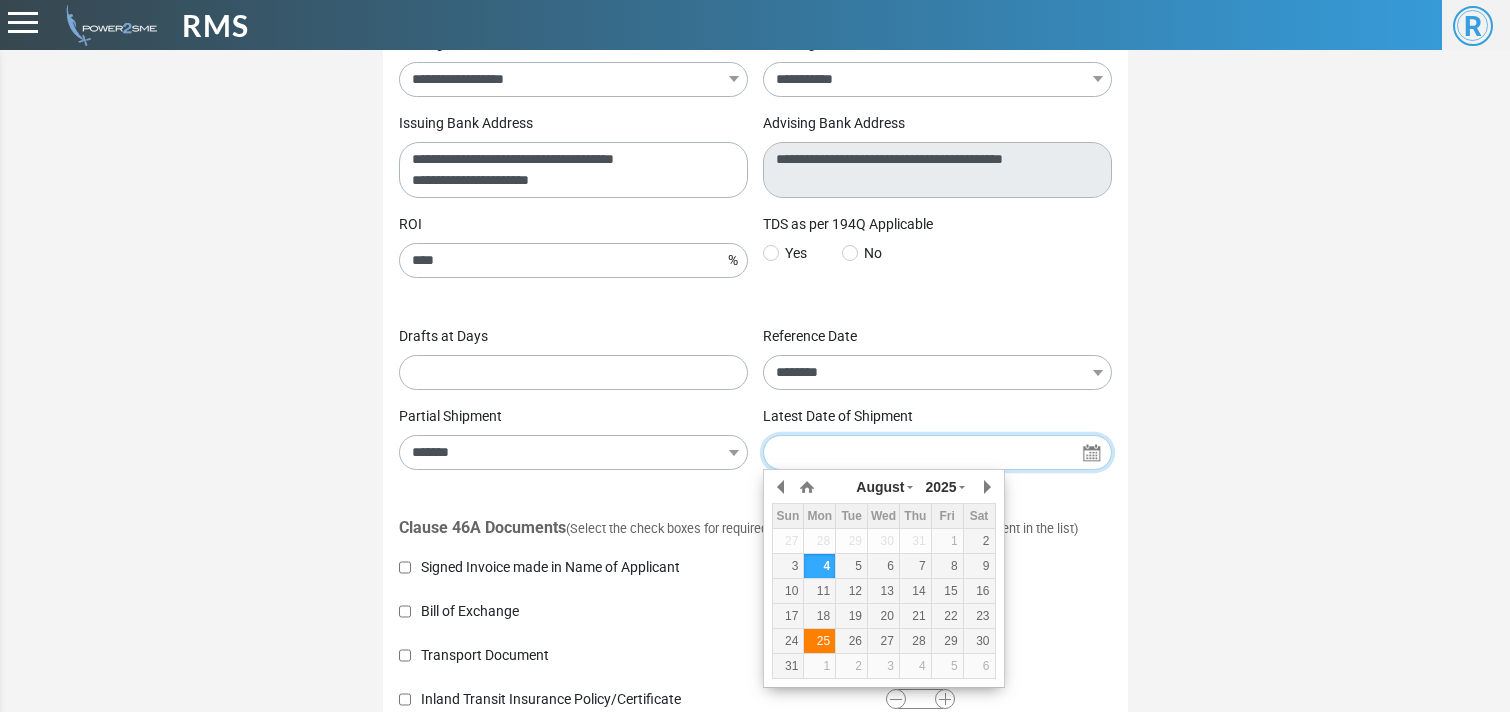 click on "25" at bounding box center [819, 641] 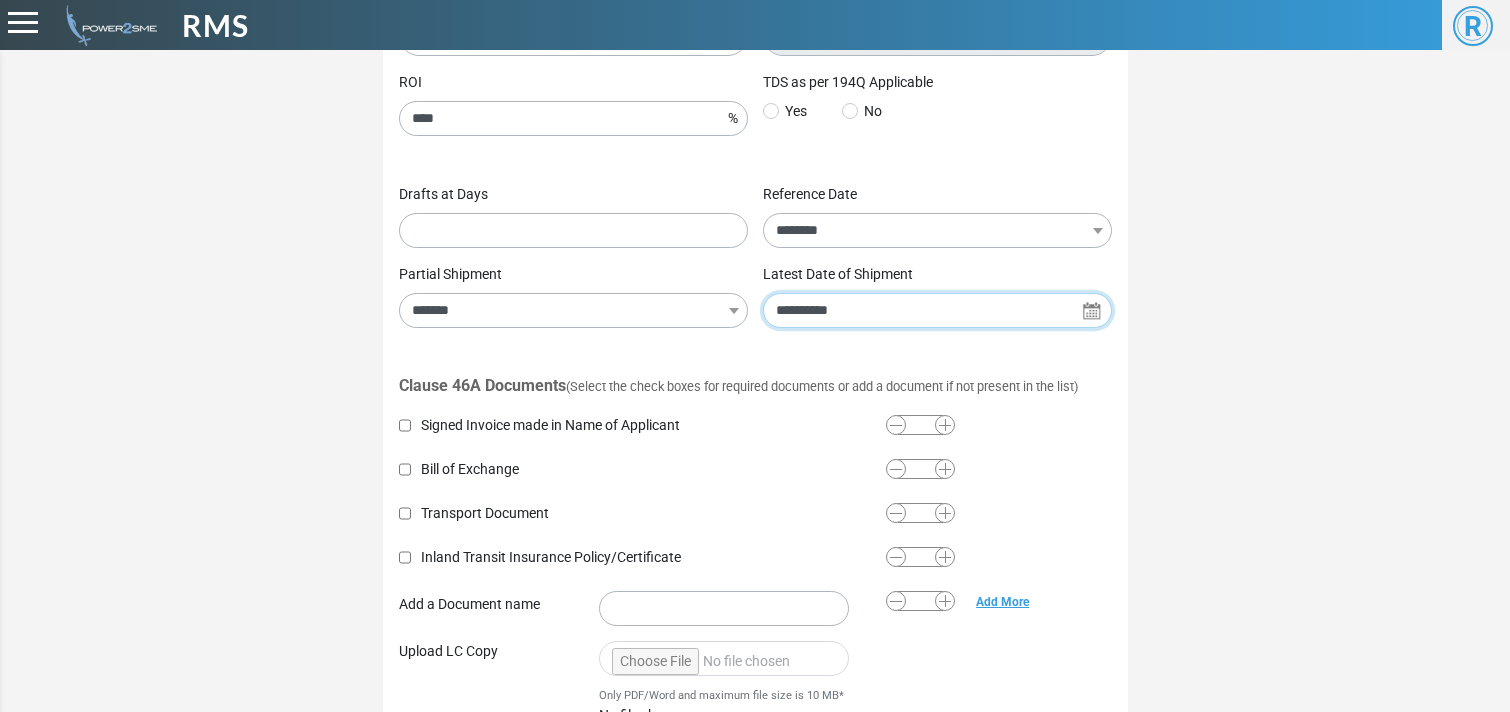 scroll, scrollTop: 763, scrollLeft: 0, axis: vertical 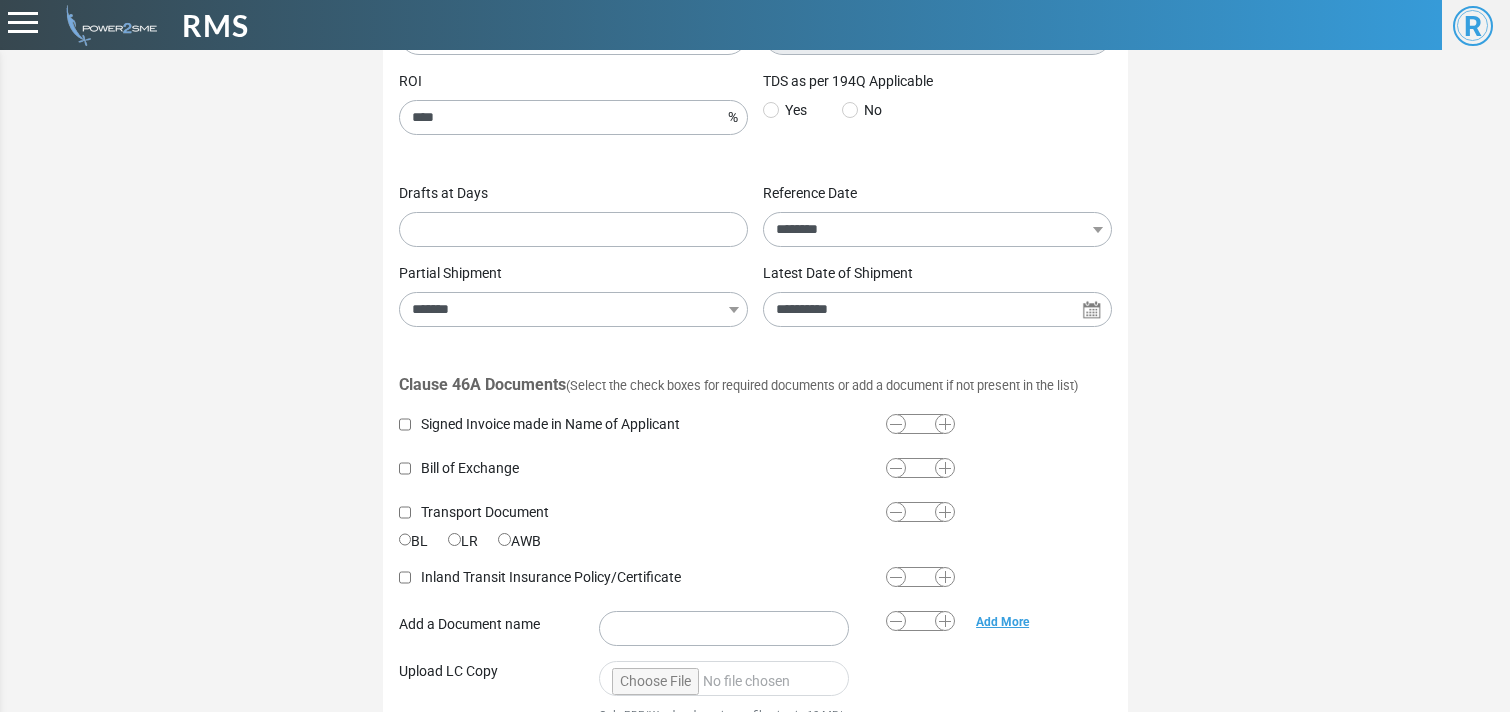 click at bounding box center (945, 424) 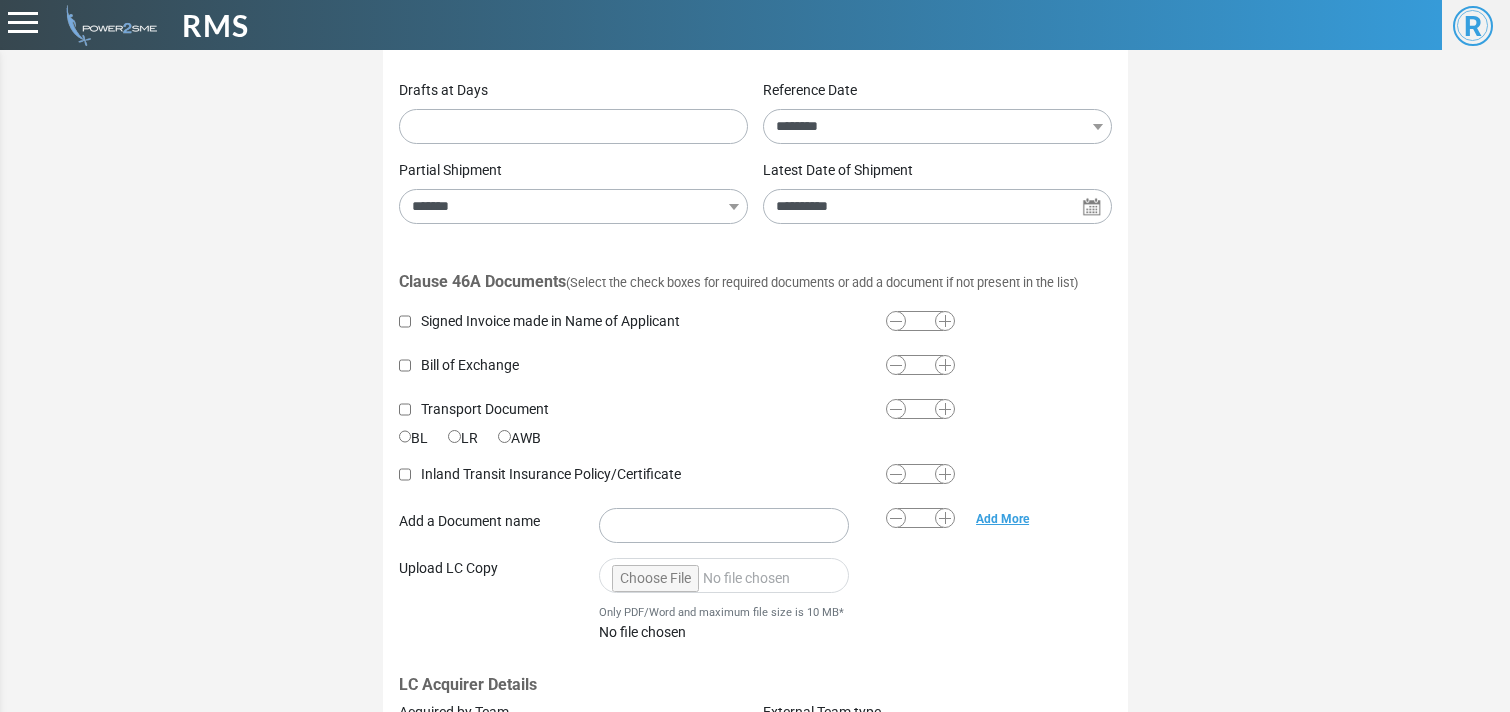 scroll, scrollTop: 872, scrollLeft: 0, axis: vertical 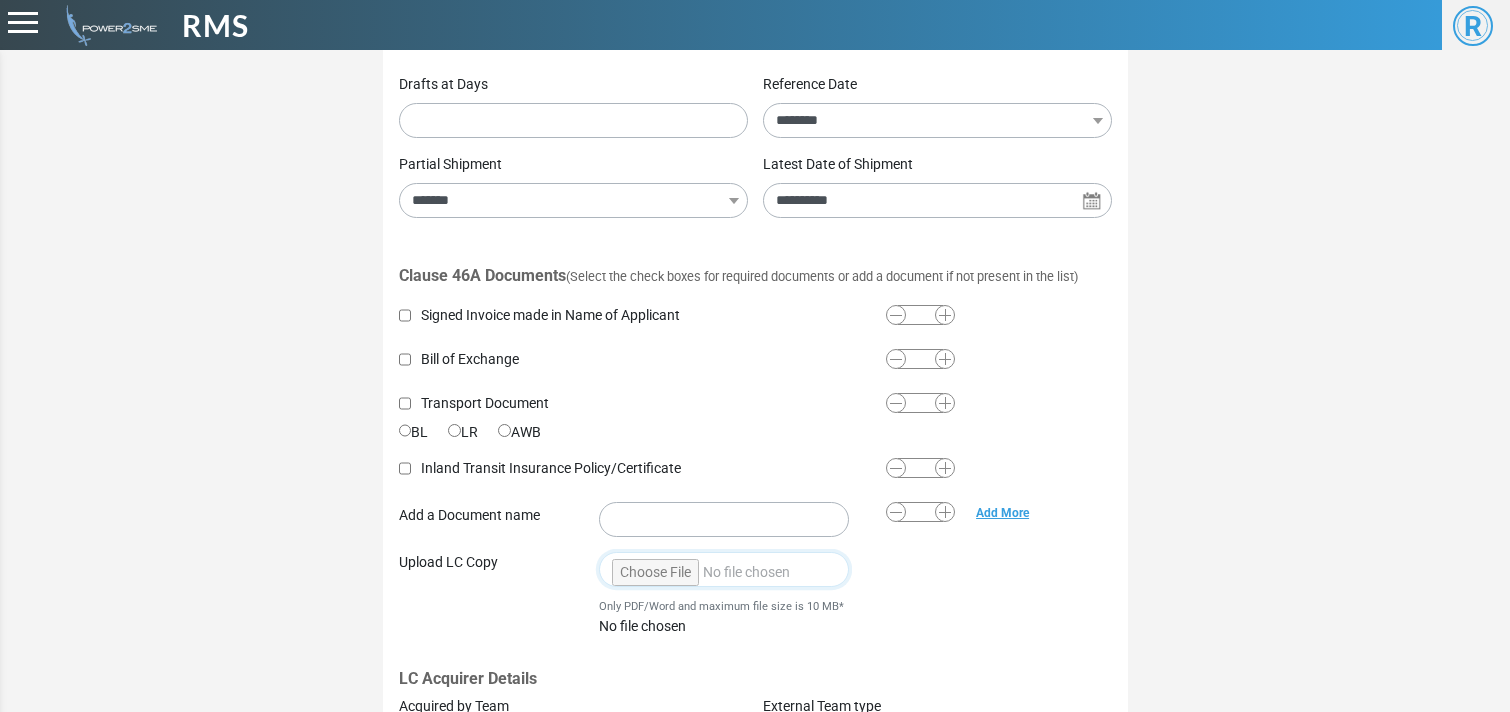 click at bounding box center (724, 569) 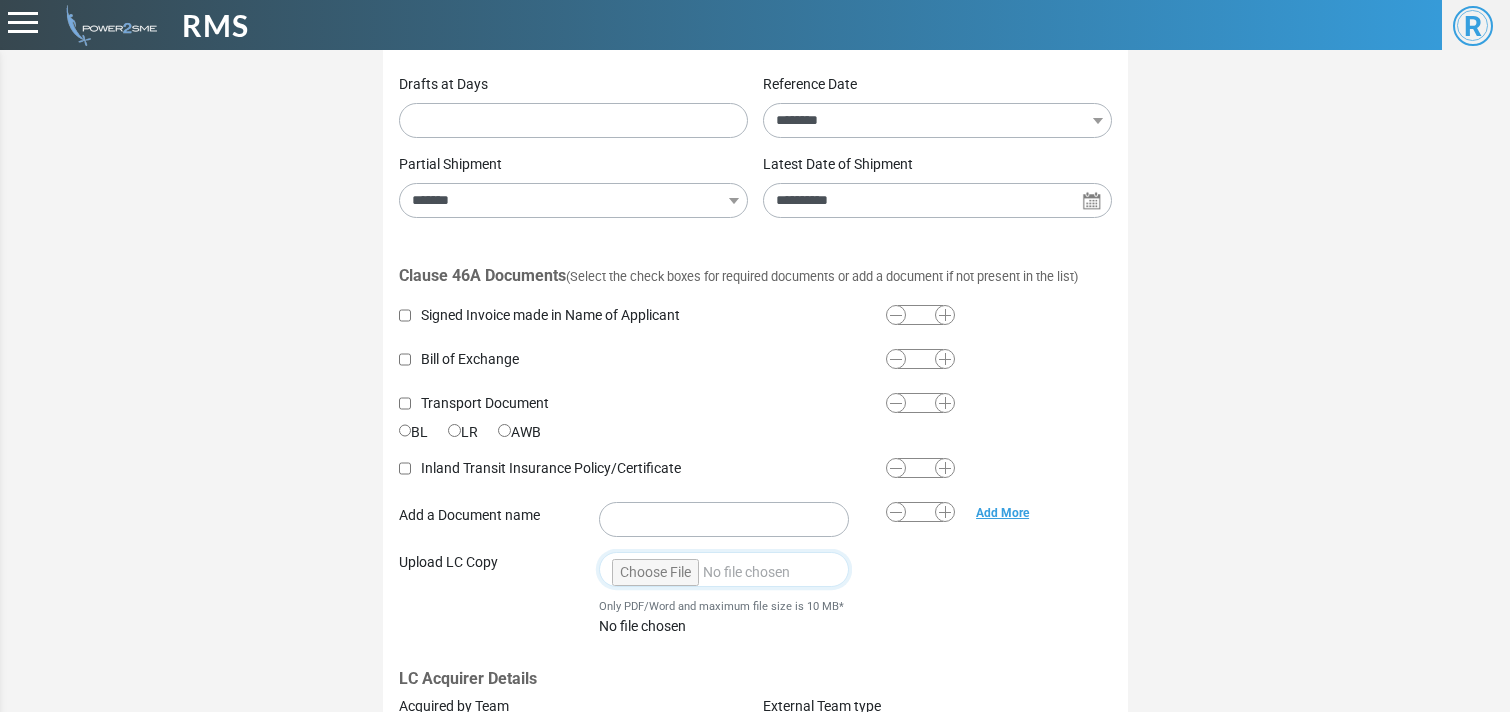 type on "**********" 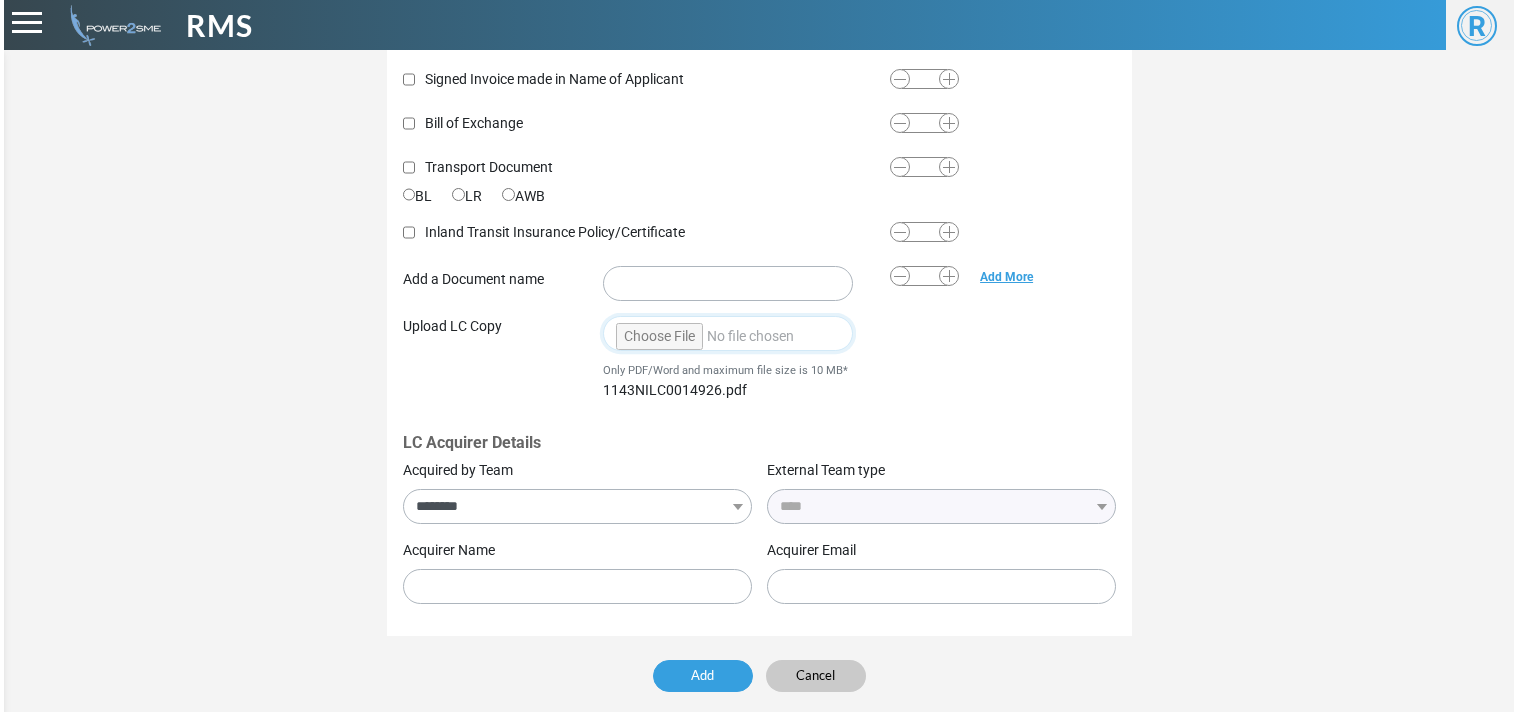 scroll, scrollTop: 1111, scrollLeft: 0, axis: vertical 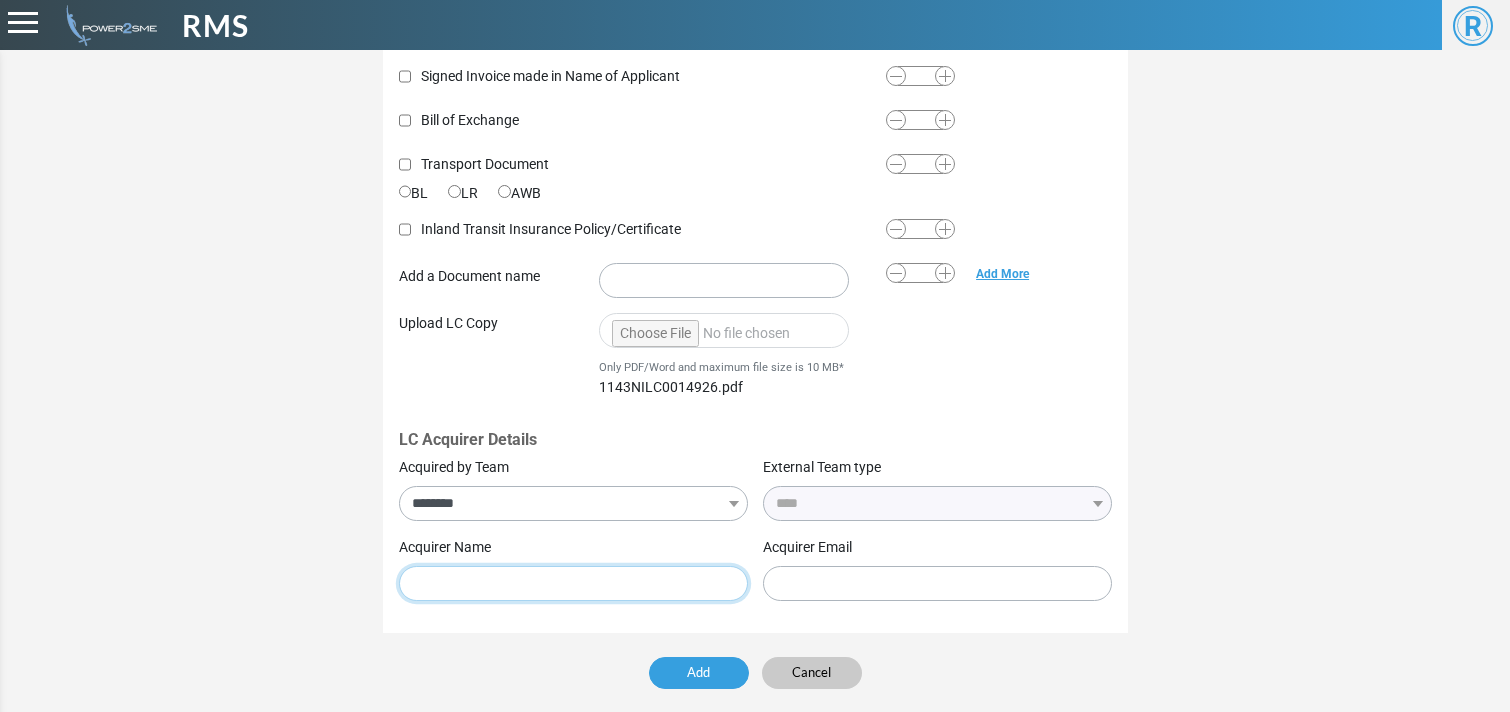 click at bounding box center (573, 583) 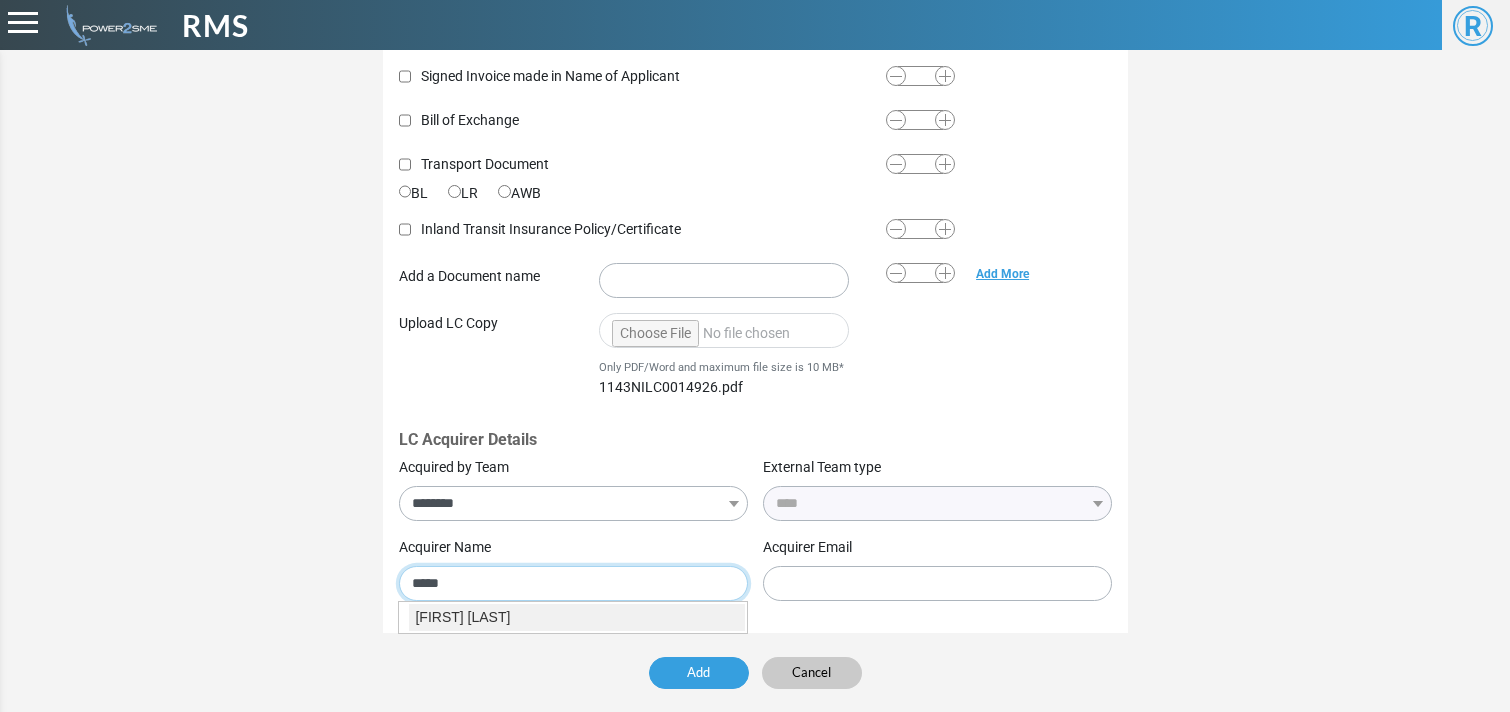 click on "[FIRST] [LAST]" at bounding box center [577, 617] 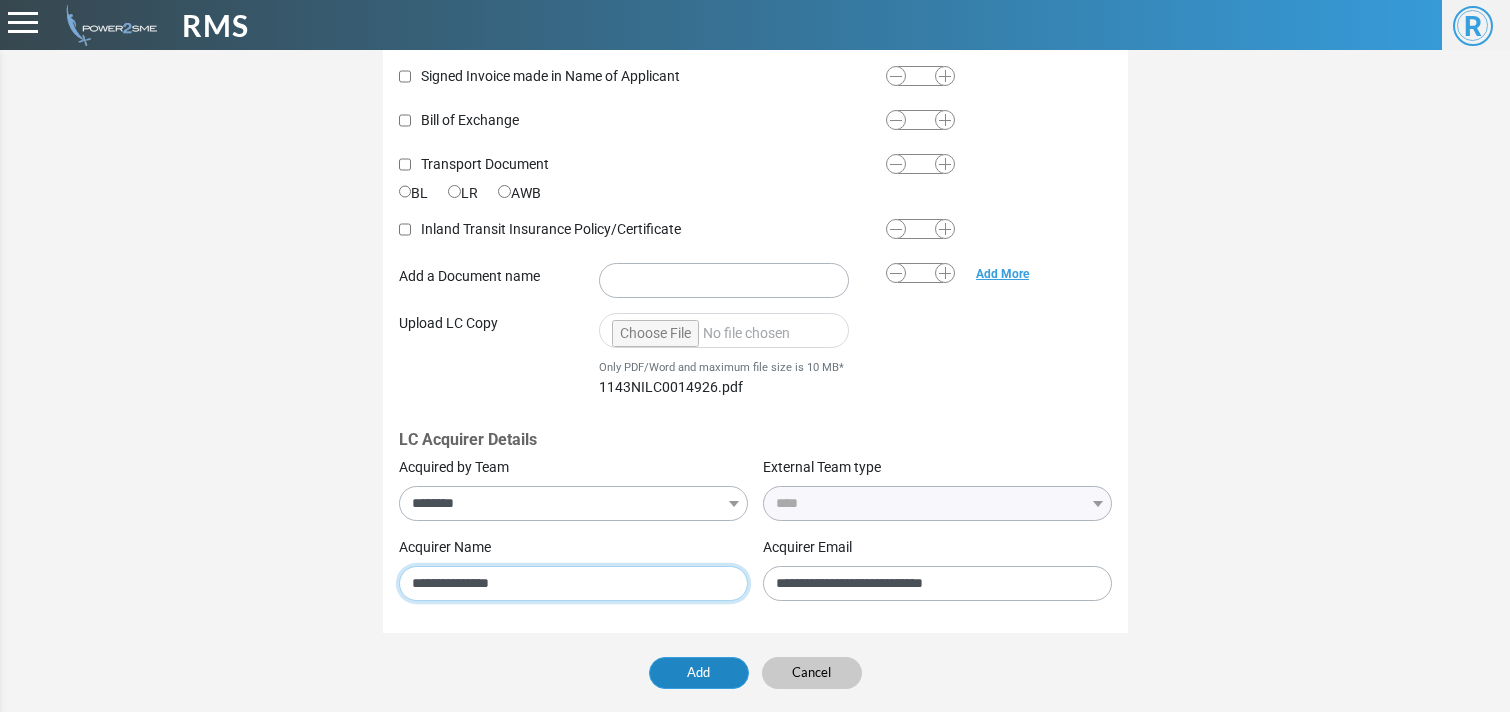 type on "**********" 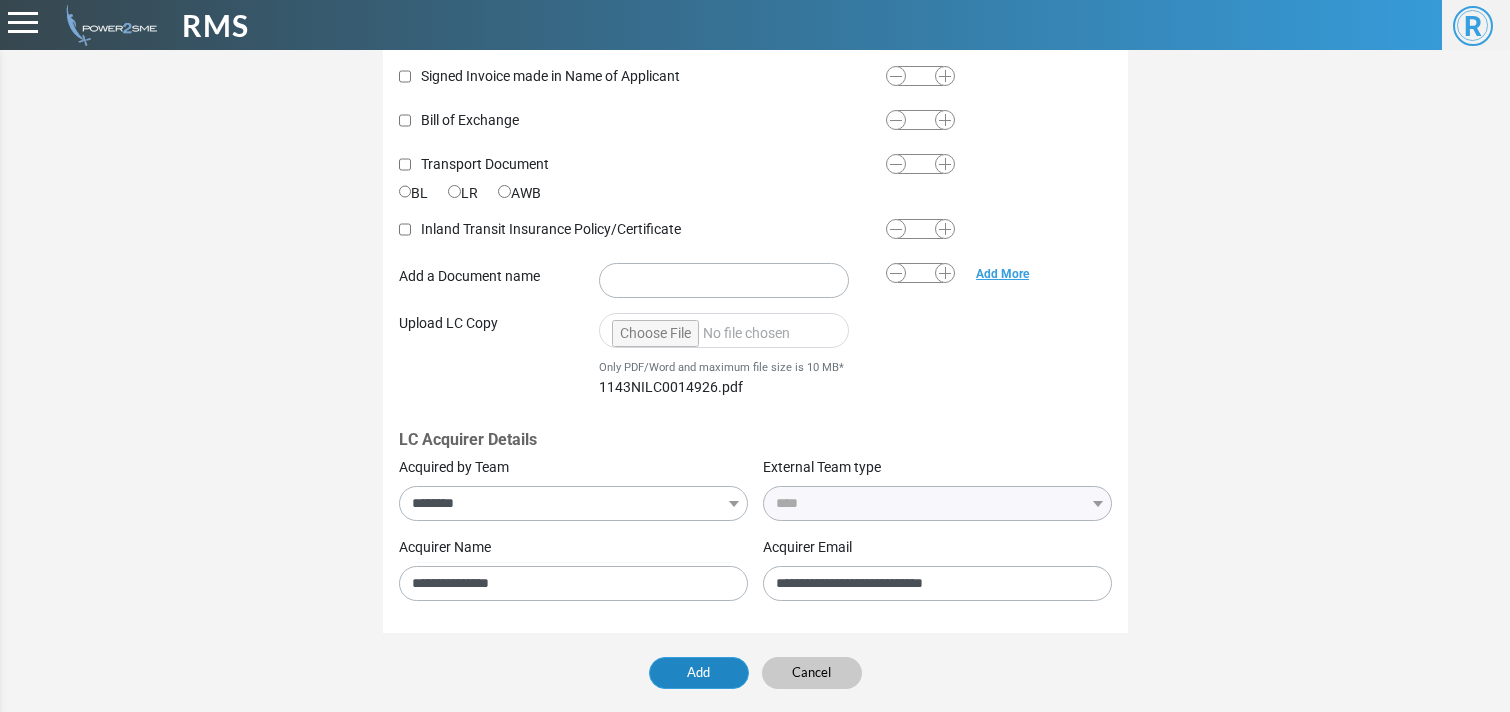 click on "Add" at bounding box center [699, 673] 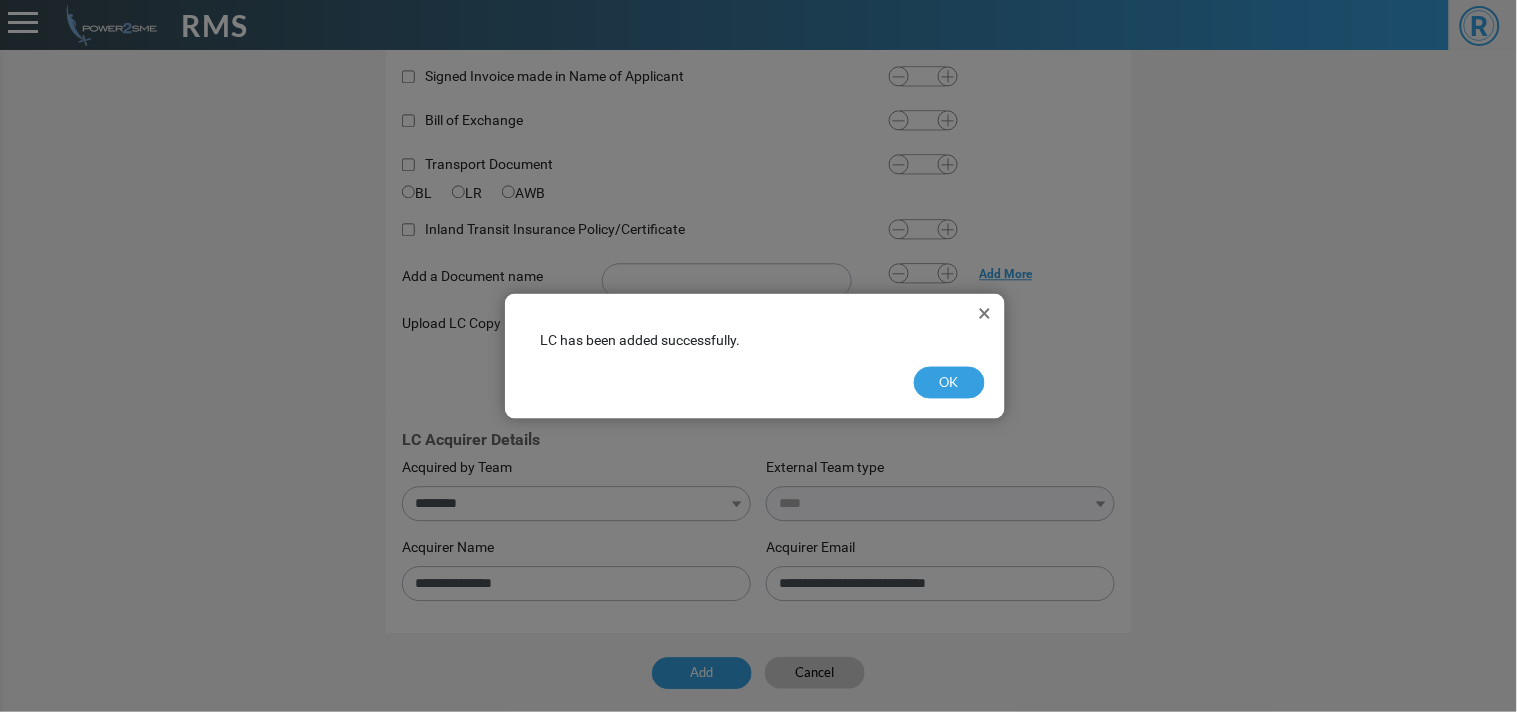 click on "×
SUCCESS
LC has been added successfully.
OK" at bounding box center [755, 356] 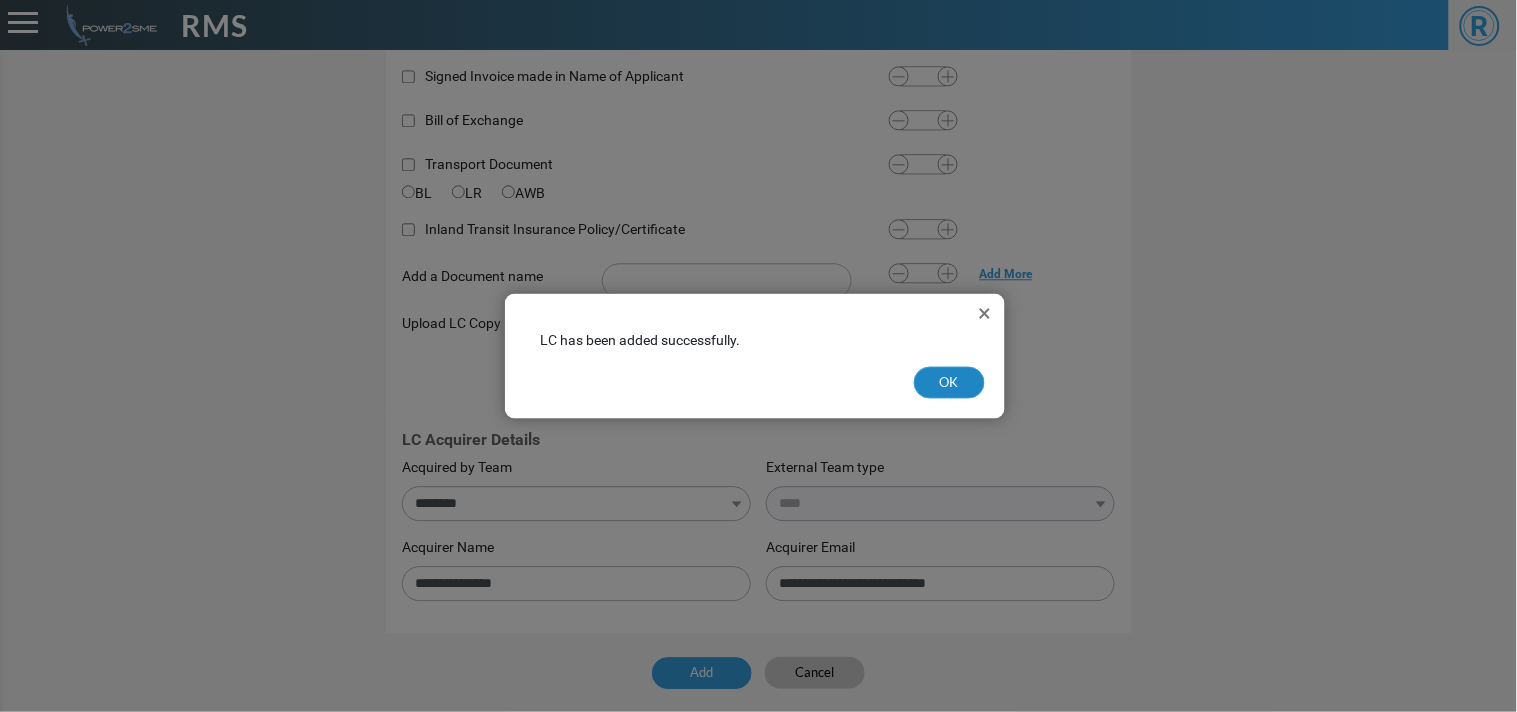 click on "OK" at bounding box center (949, 383) 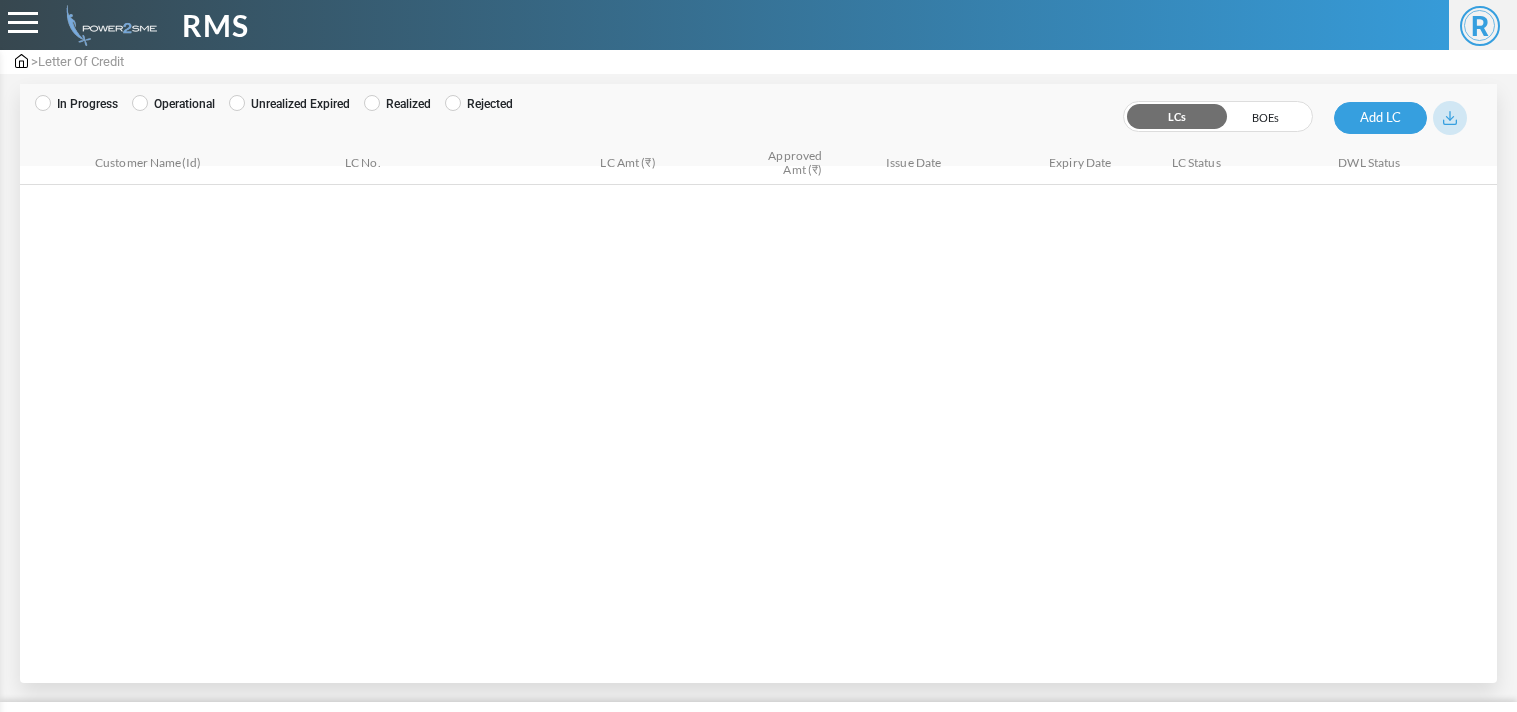 scroll, scrollTop: 0, scrollLeft: 0, axis: both 